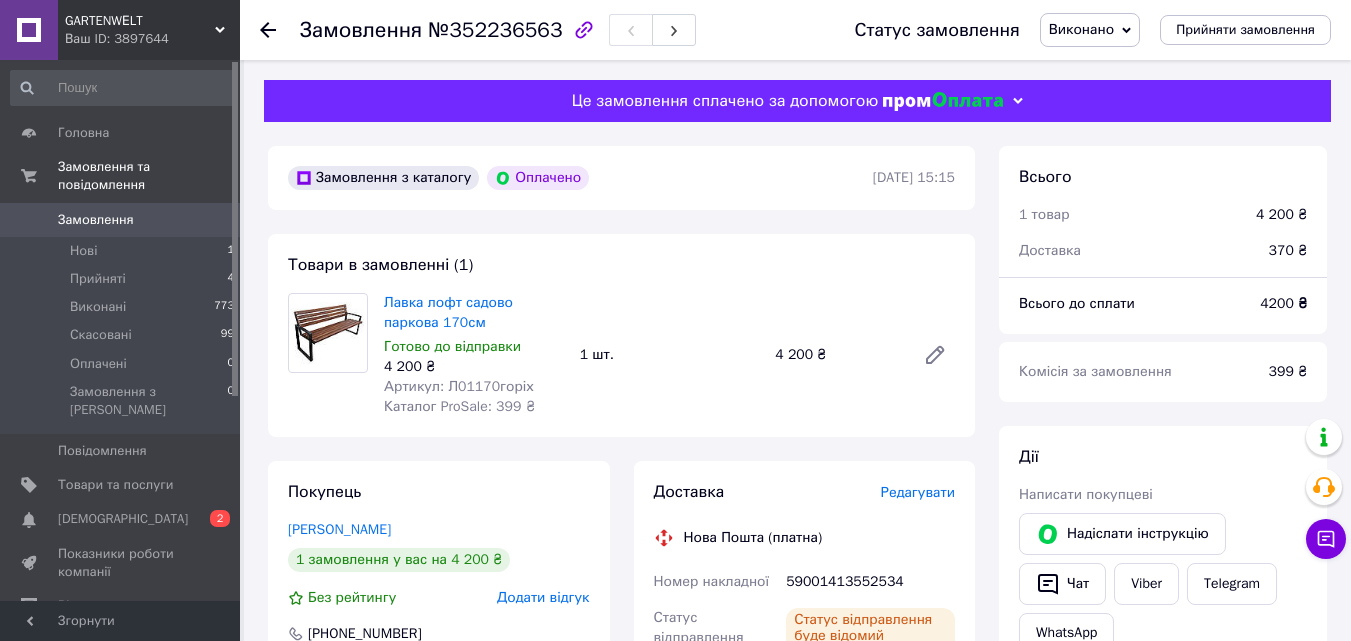 scroll, scrollTop: 100, scrollLeft: 0, axis: vertical 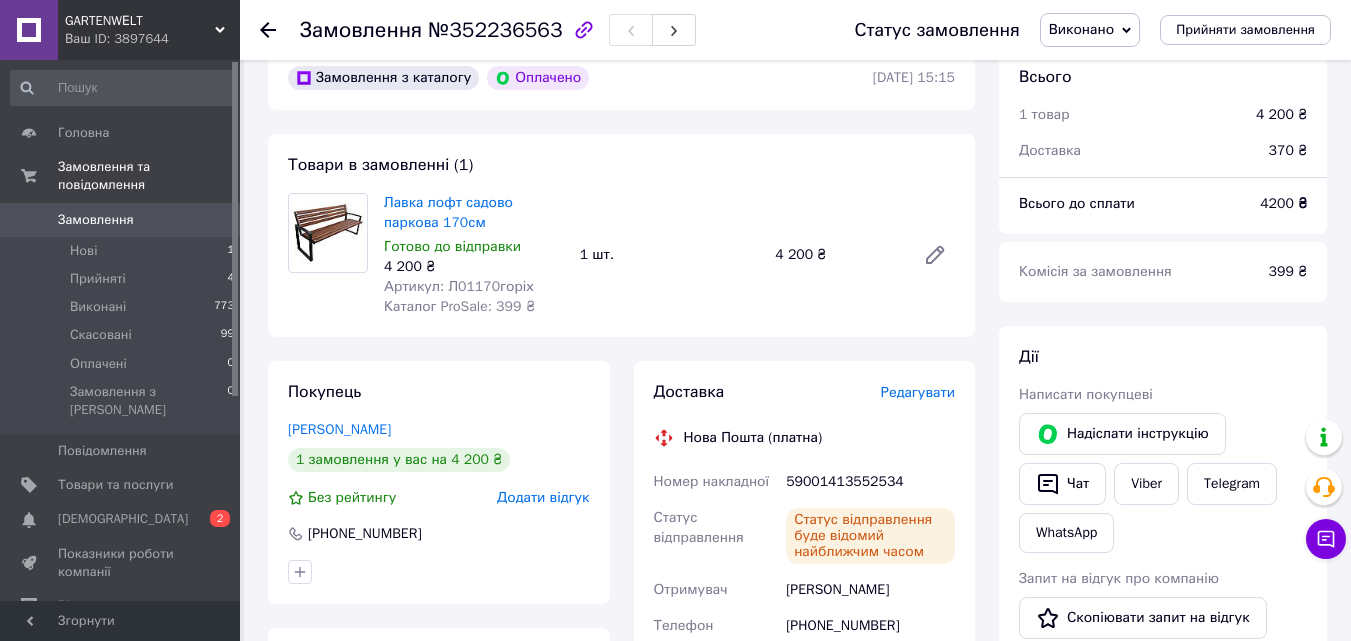 click 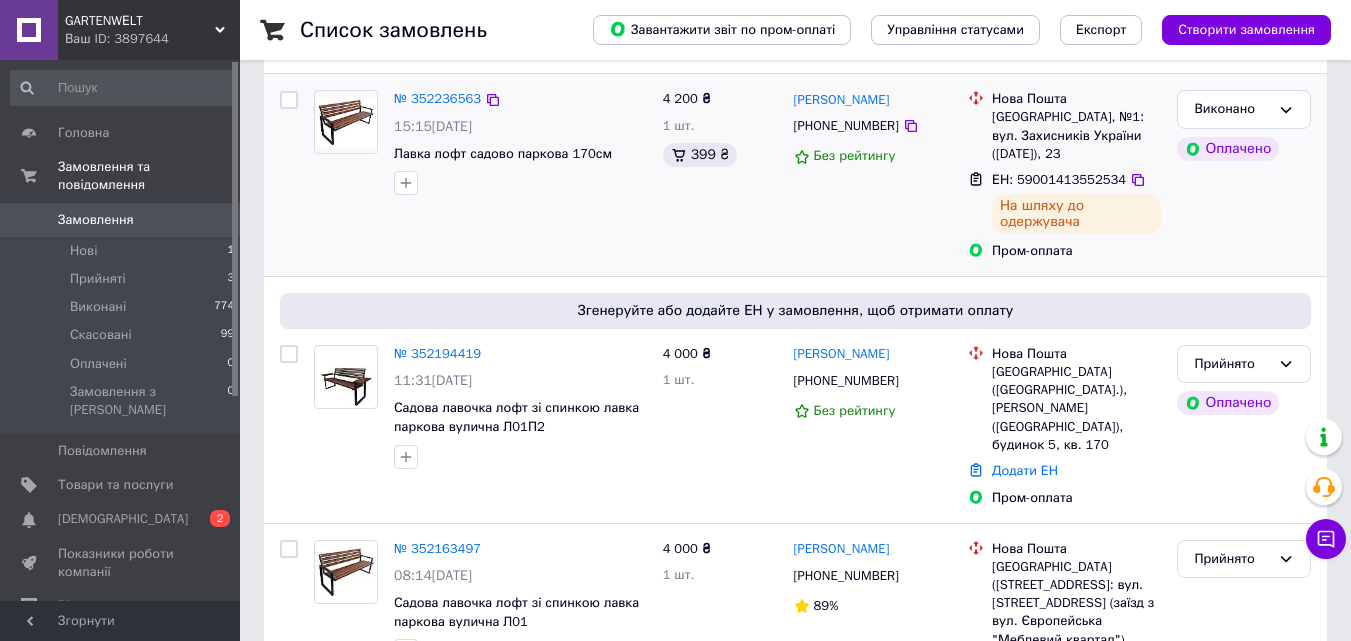 scroll, scrollTop: 300, scrollLeft: 0, axis: vertical 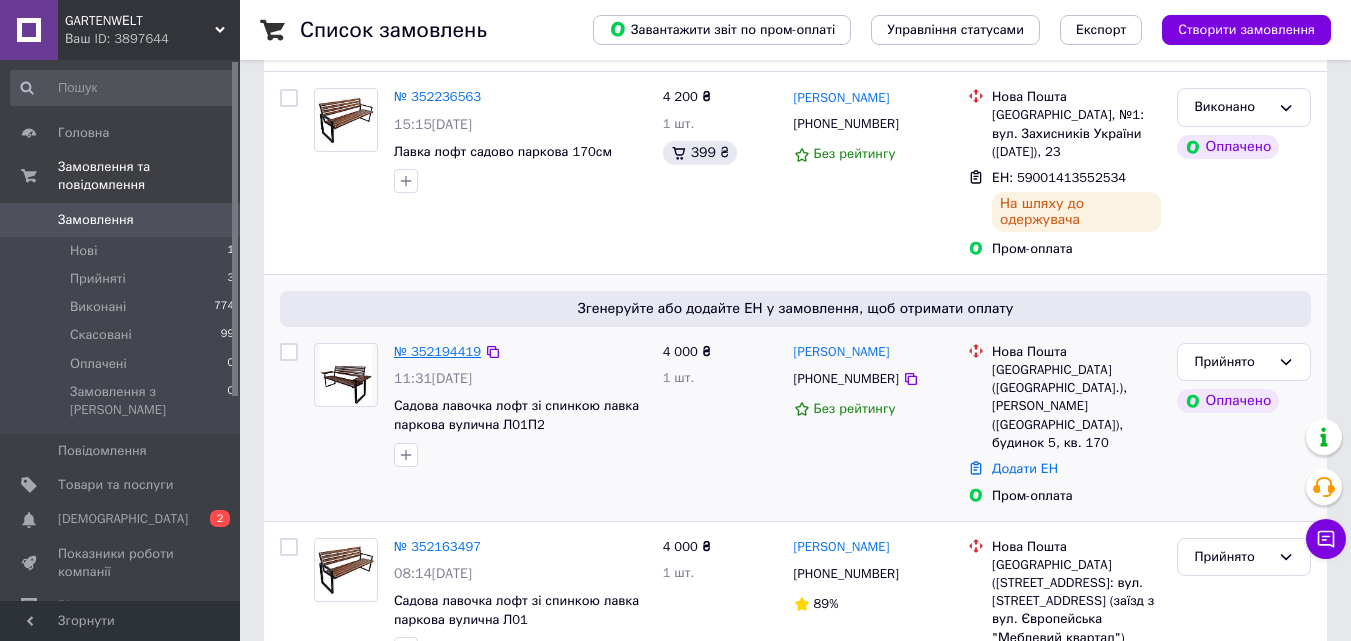 click on "№ 352194419" at bounding box center (437, 351) 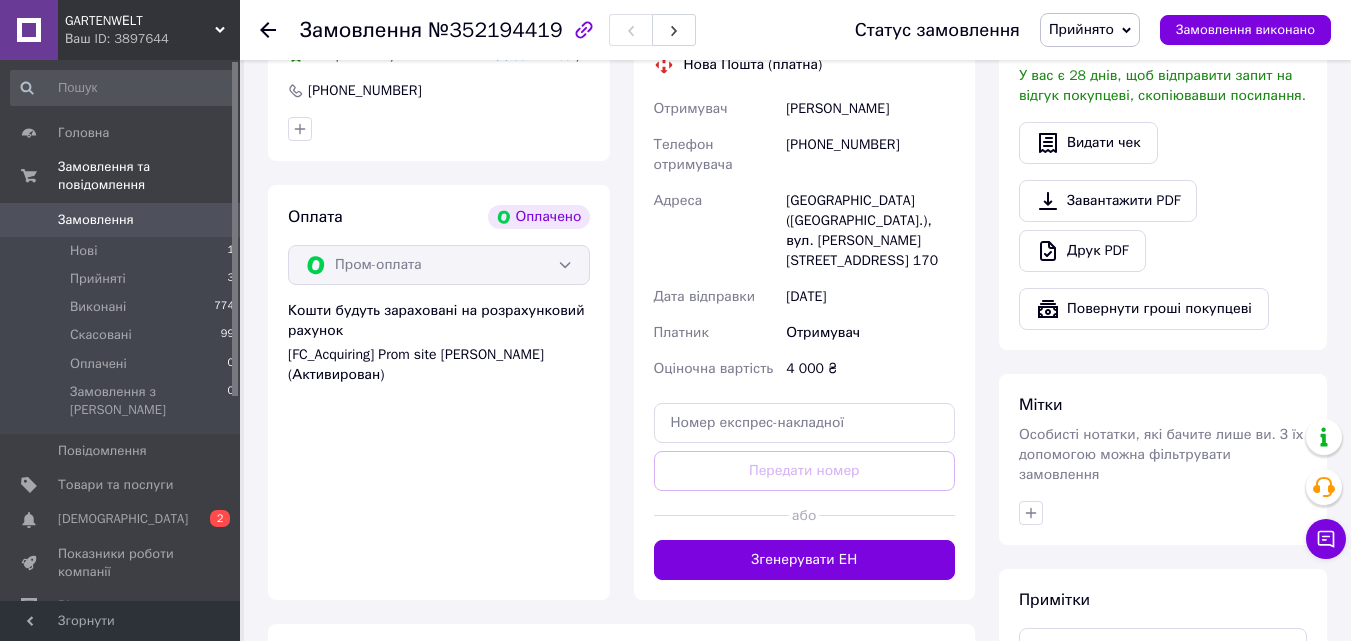 scroll, scrollTop: 600, scrollLeft: 0, axis: vertical 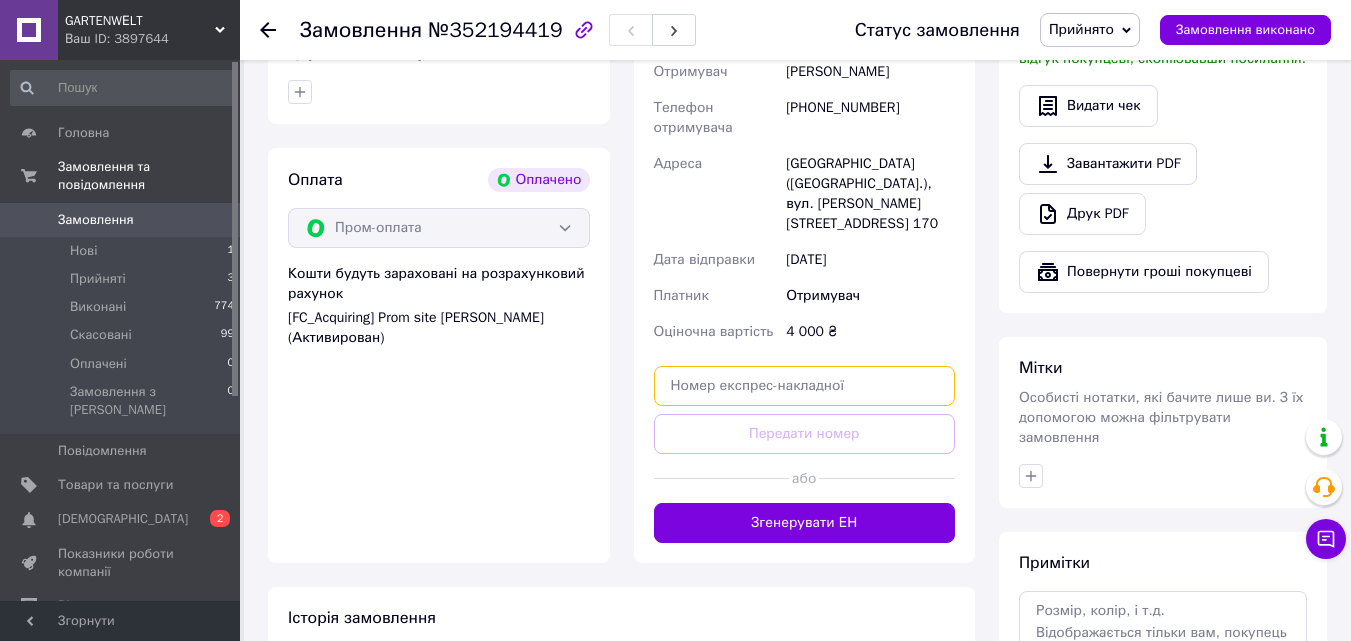 click at bounding box center [805, 386] 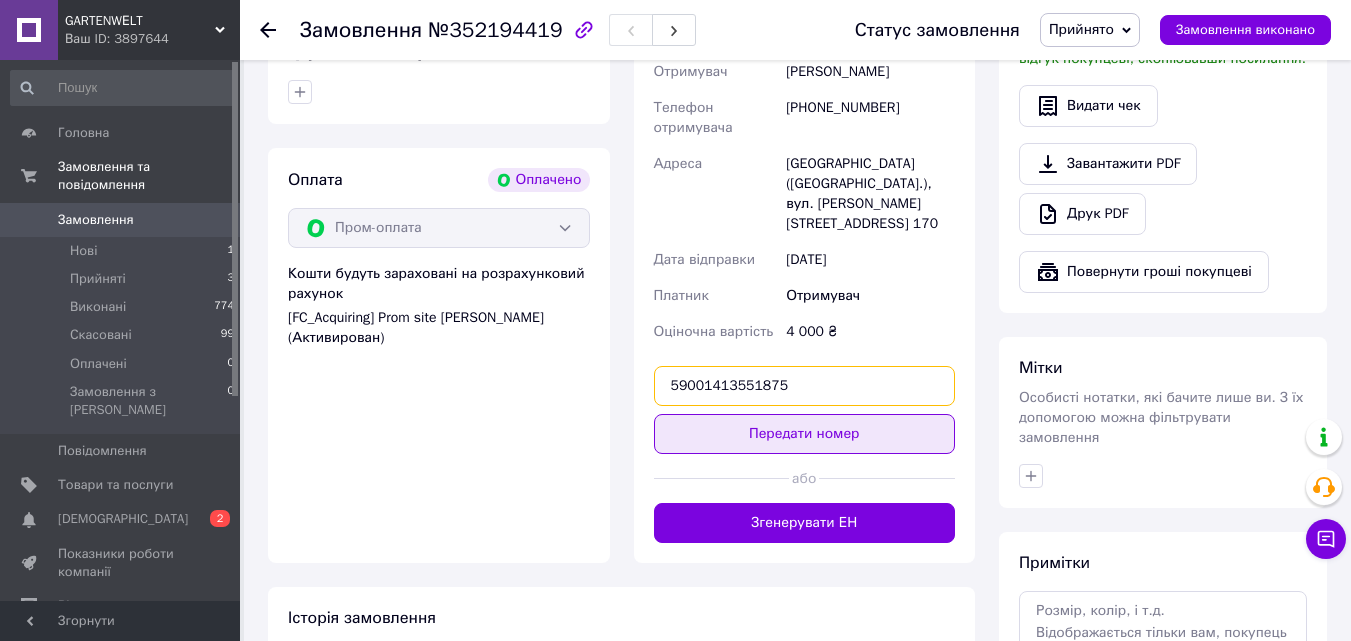 type on "59001413551875" 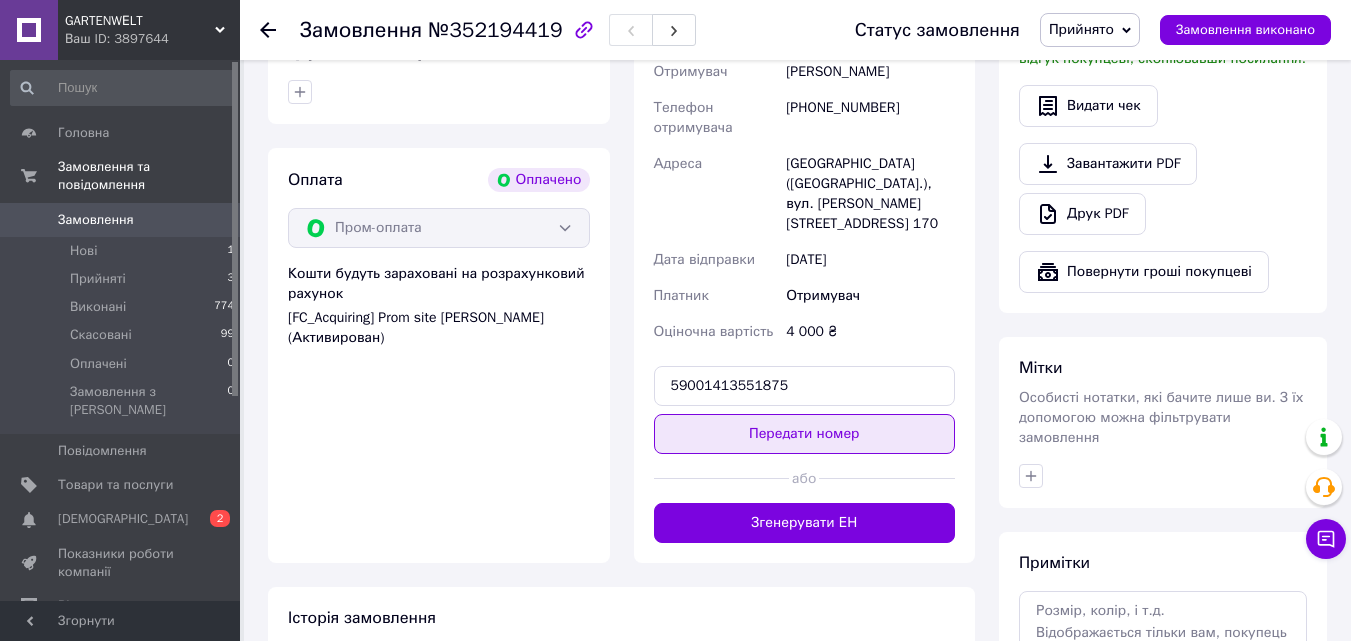 click on "Передати номер" at bounding box center [805, 434] 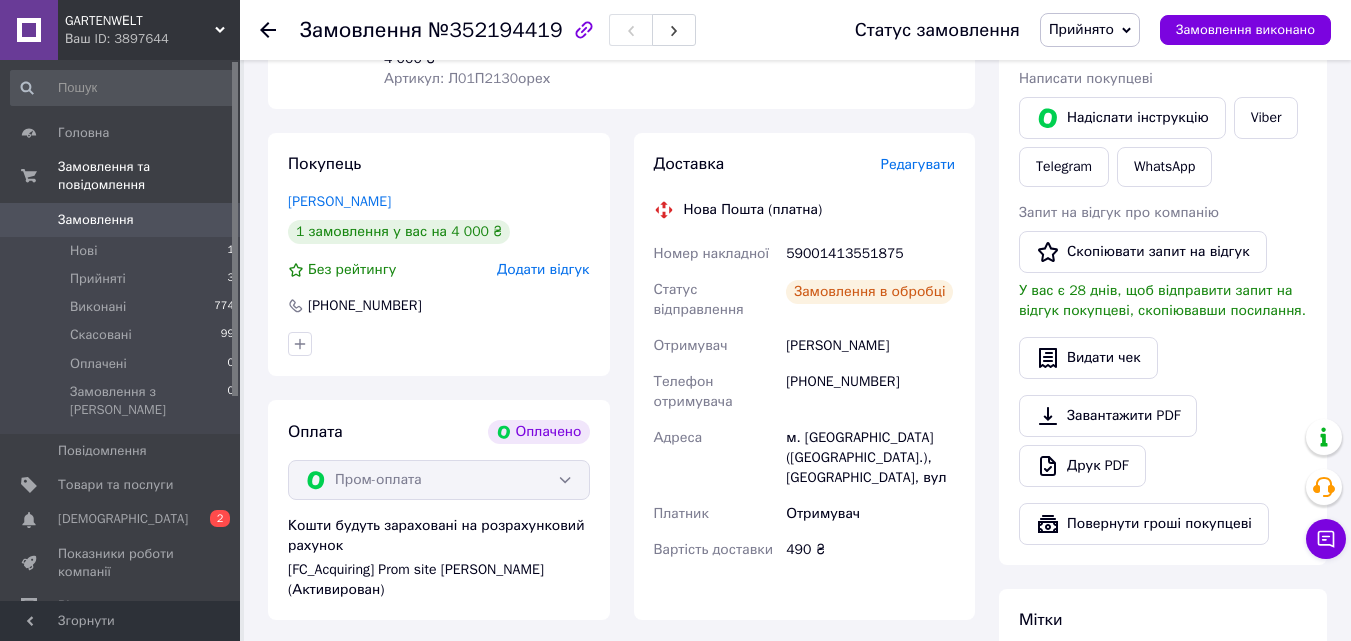 scroll, scrollTop: 0, scrollLeft: 0, axis: both 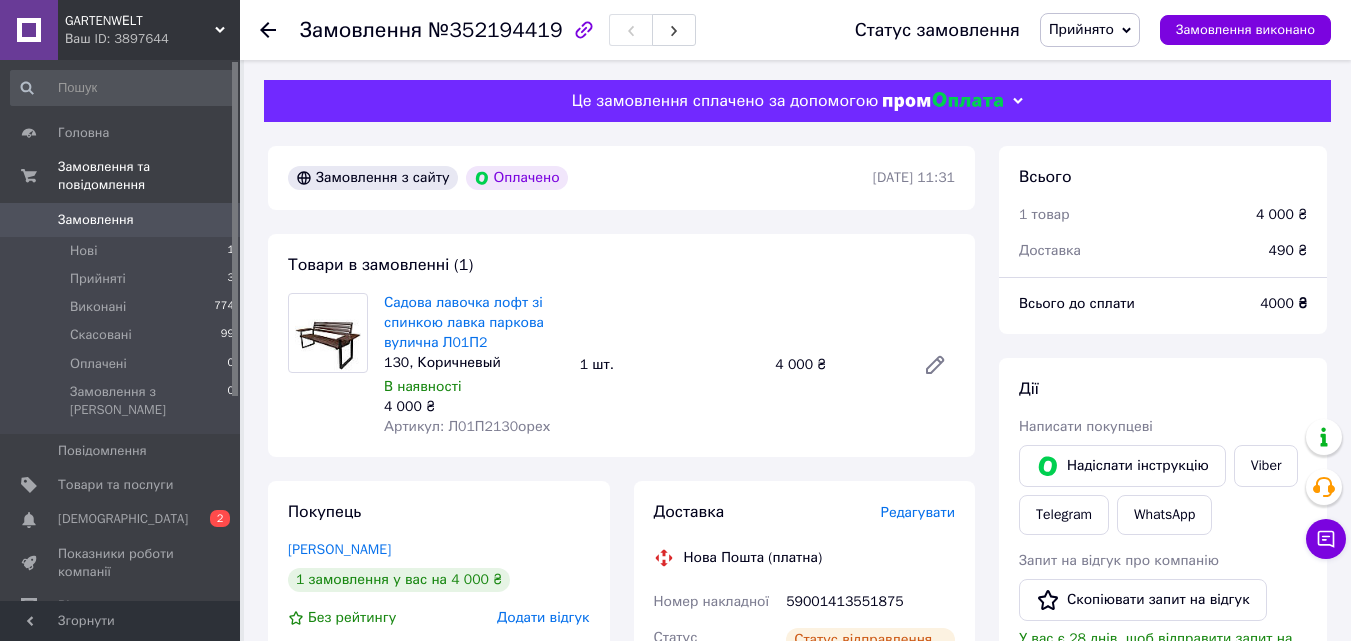 click on "Прийнято" at bounding box center (1081, 29) 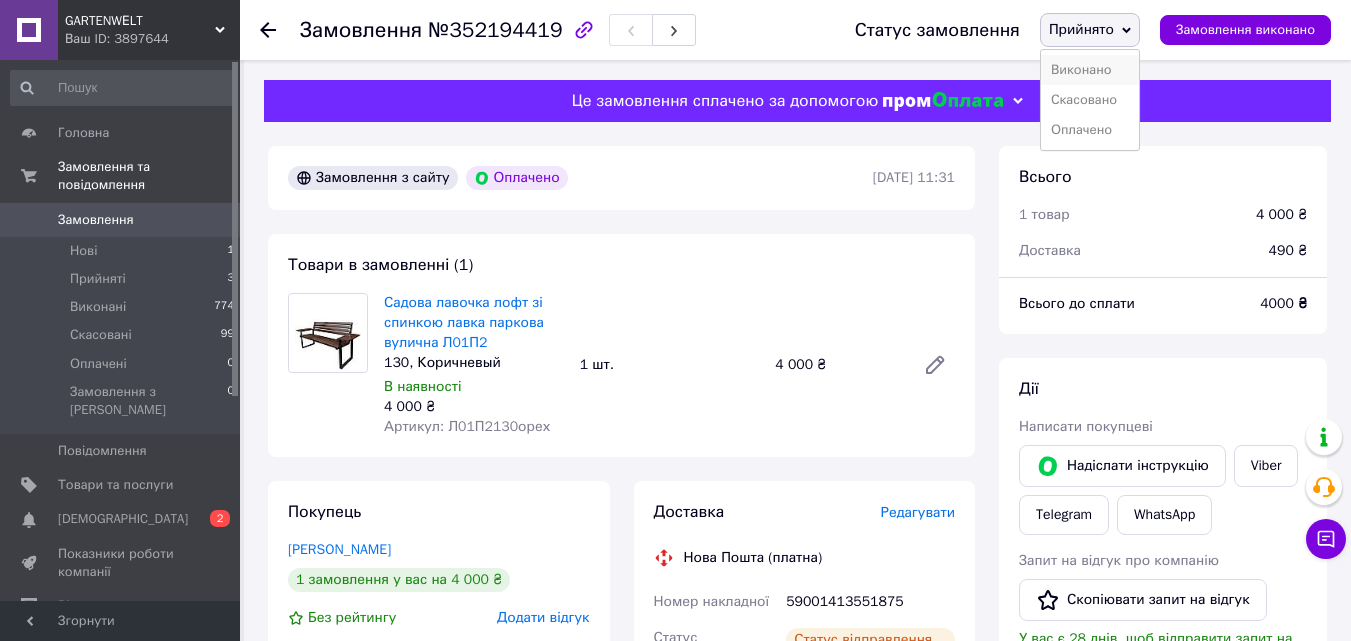 click on "Виконано" at bounding box center (1090, 70) 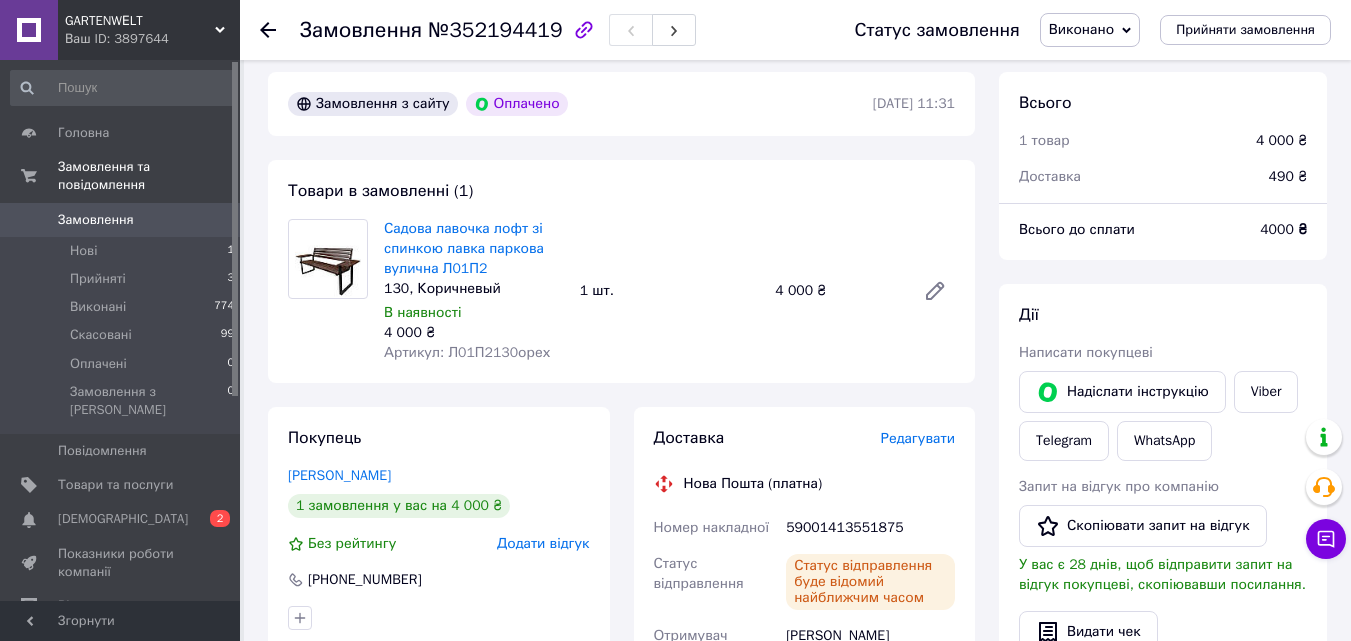 scroll, scrollTop: 200, scrollLeft: 0, axis: vertical 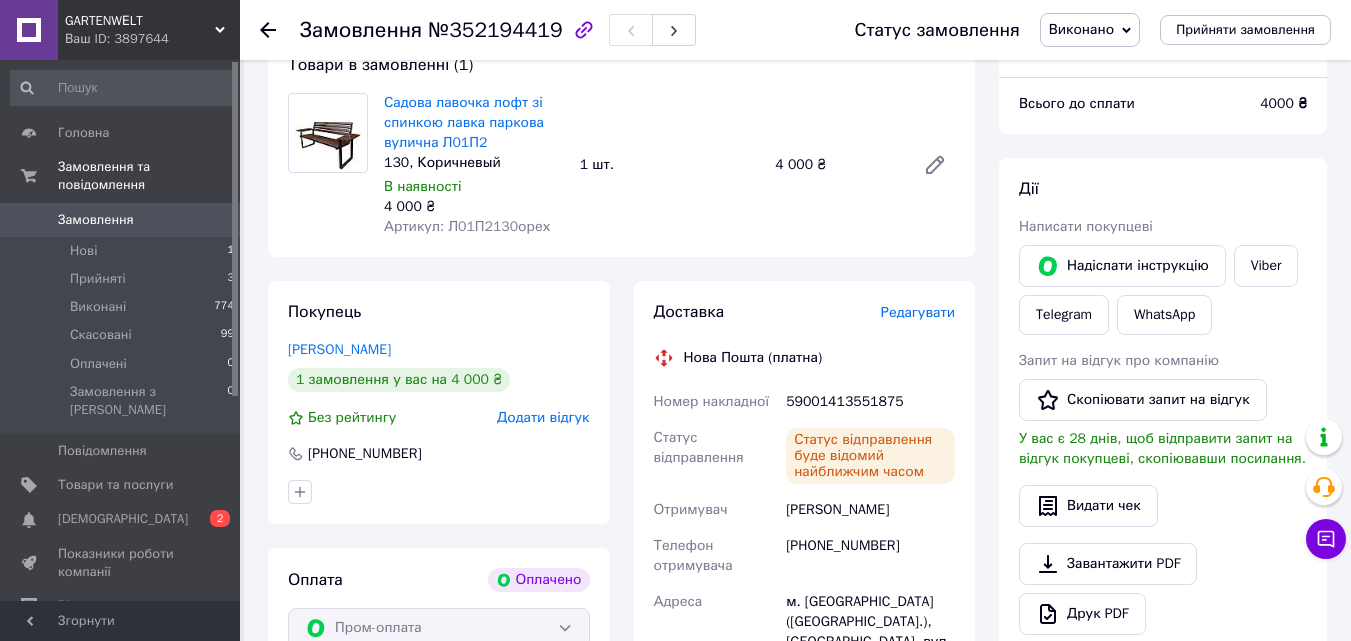 click 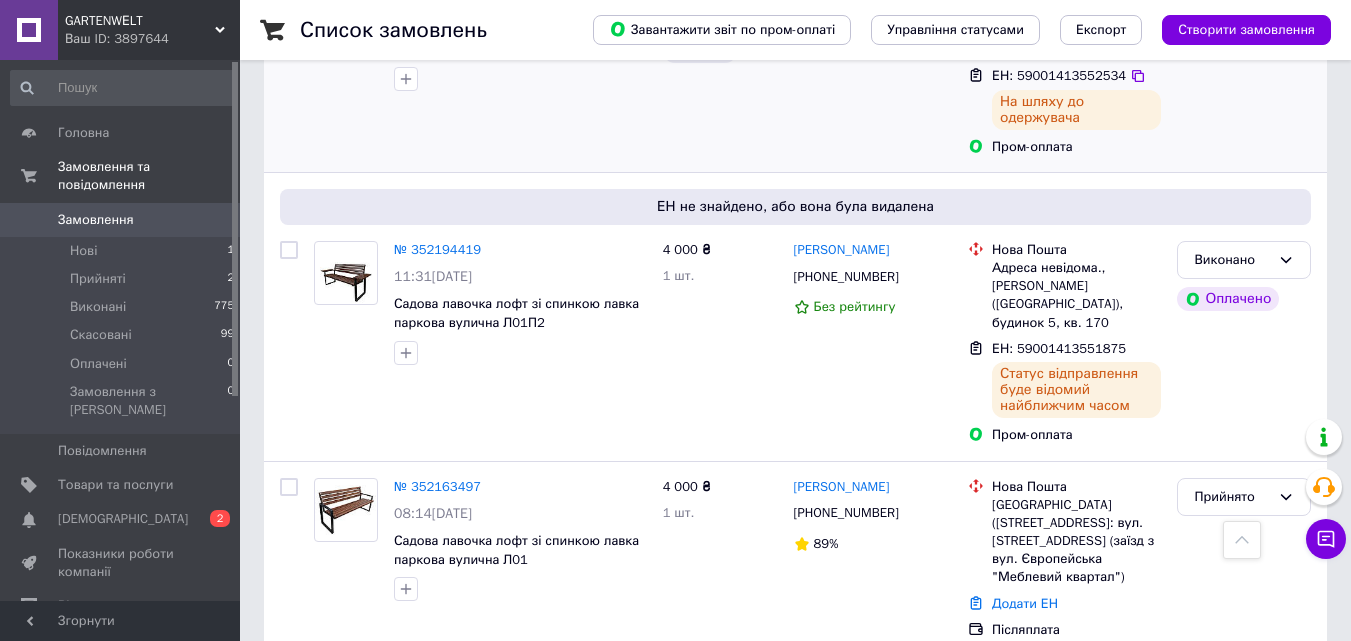 scroll, scrollTop: 400, scrollLeft: 0, axis: vertical 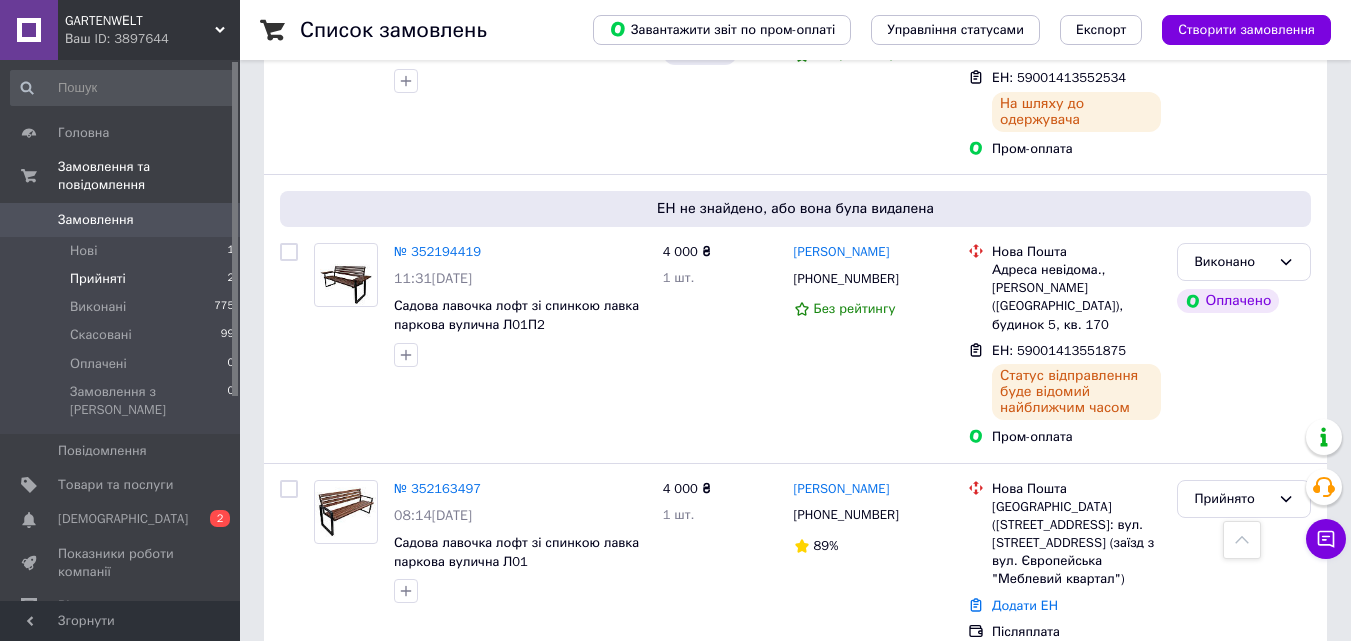 click on "Прийняті" at bounding box center [98, 279] 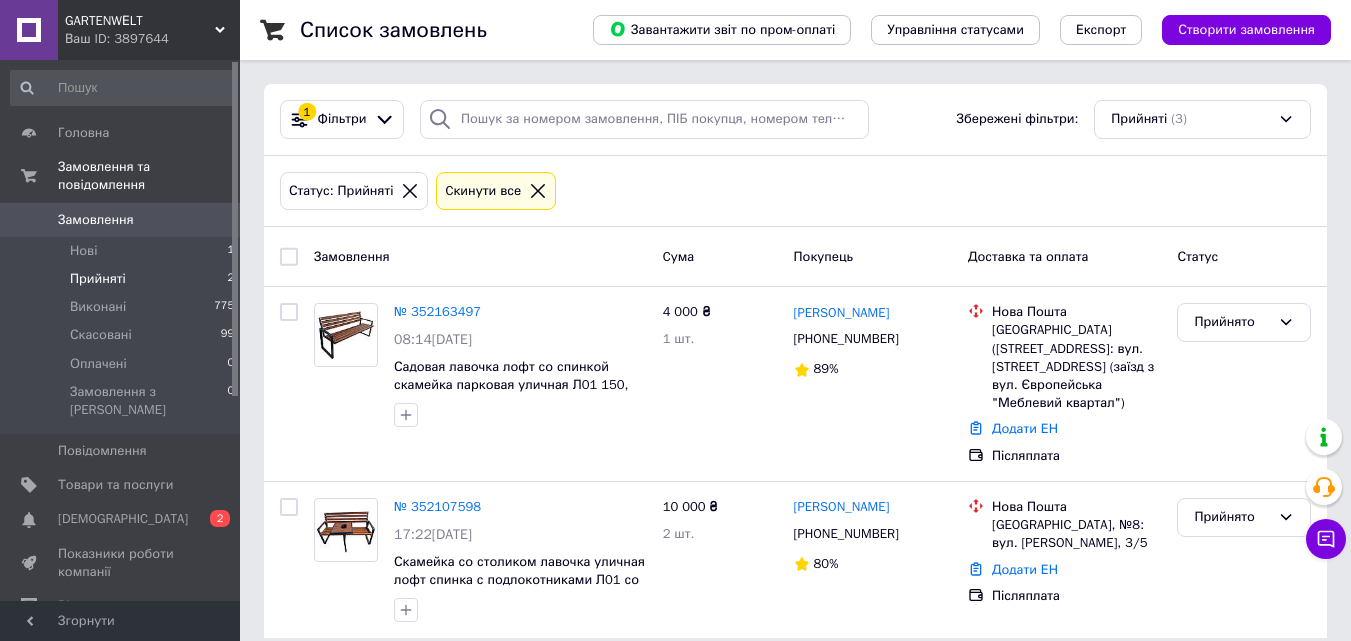 scroll, scrollTop: 3, scrollLeft: 0, axis: vertical 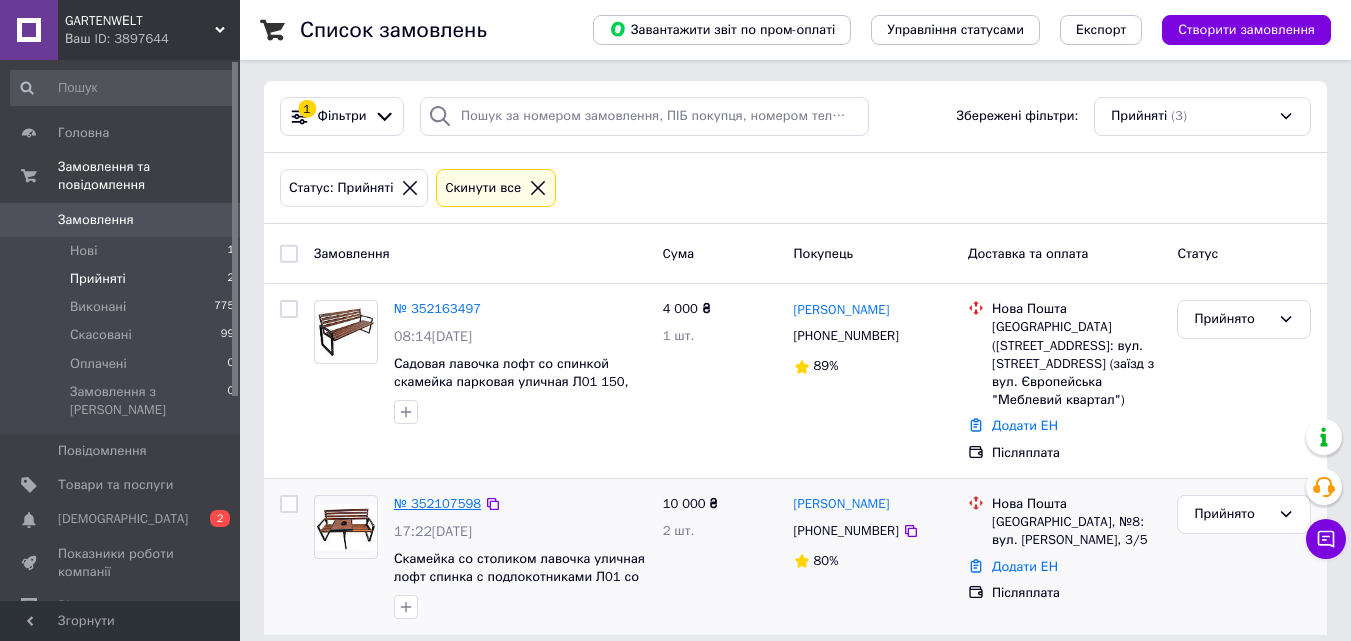 click on "№ 352107598" at bounding box center [437, 503] 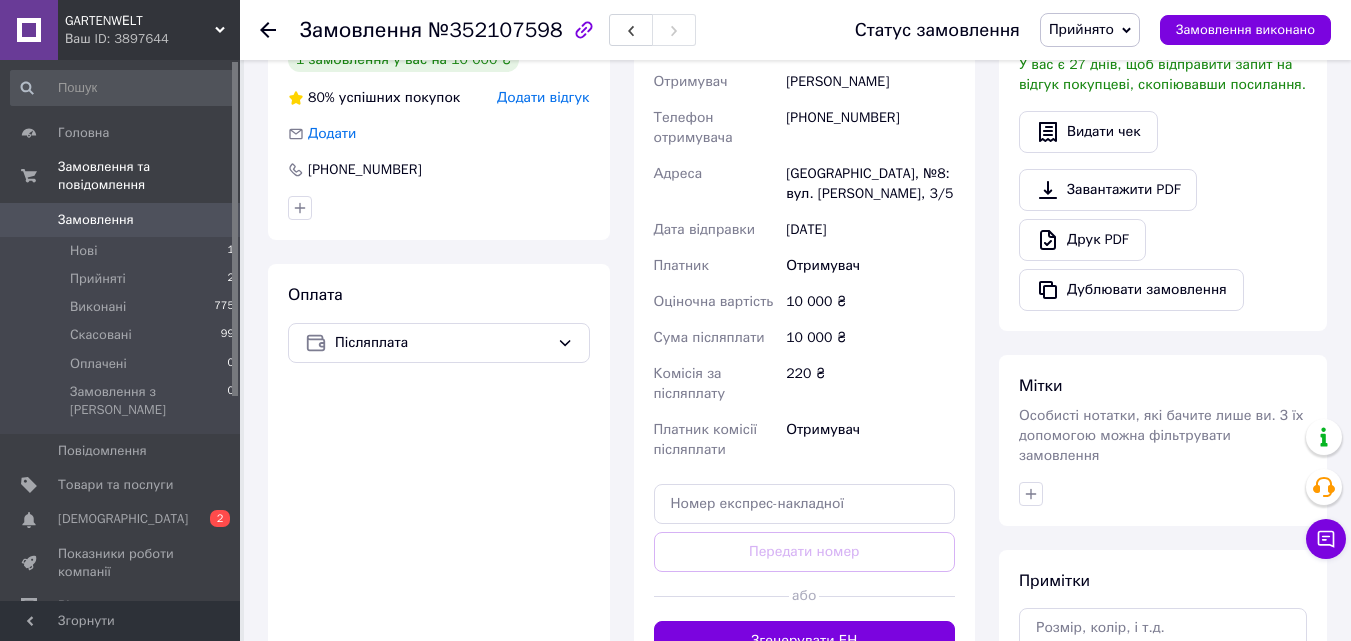 scroll, scrollTop: 503, scrollLeft: 0, axis: vertical 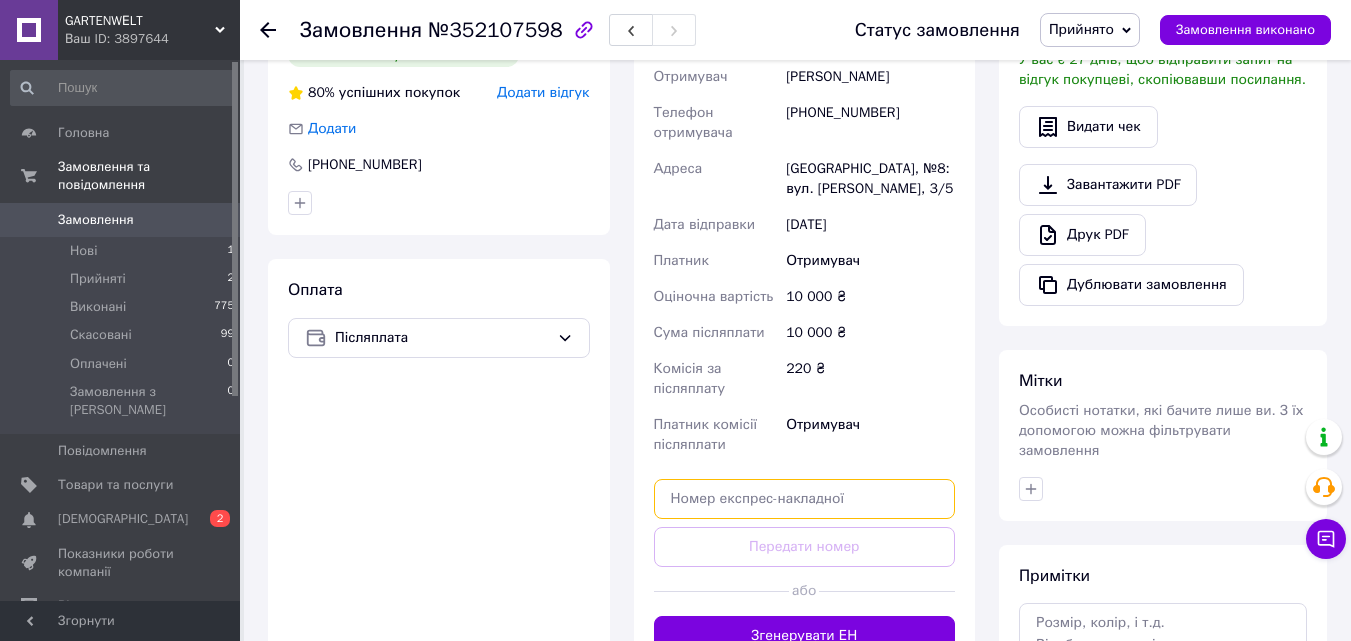 click at bounding box center (805, 499) 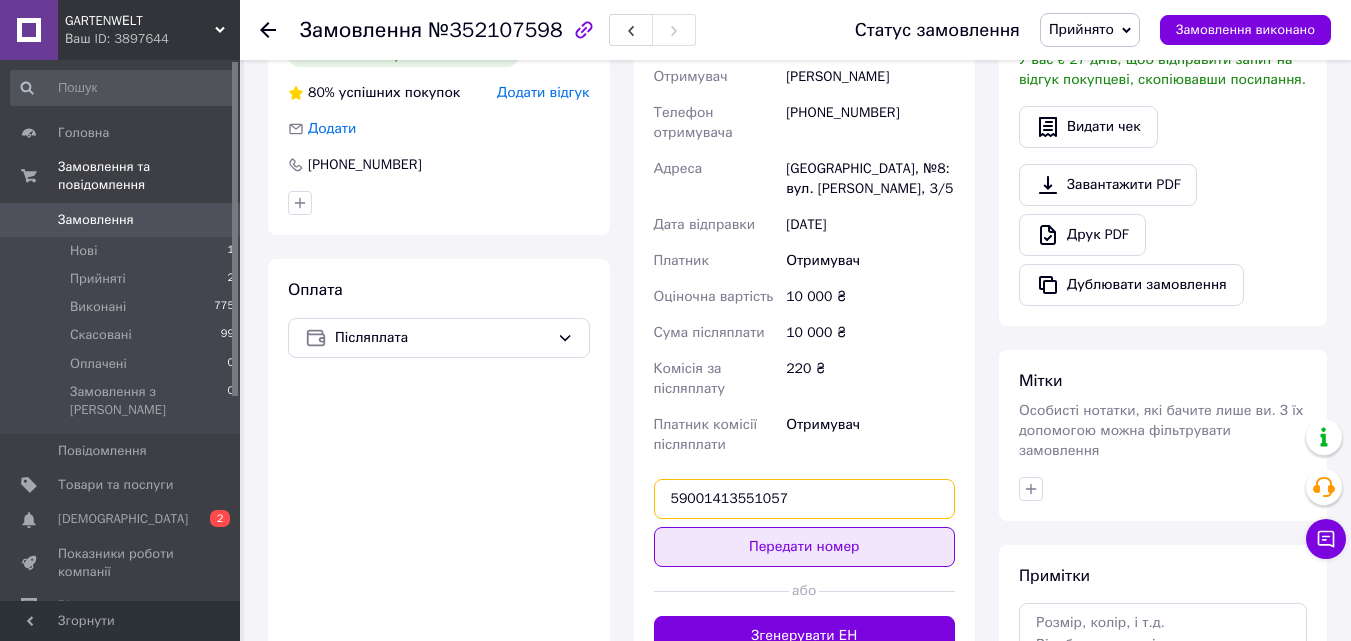 type on "59001413551057" 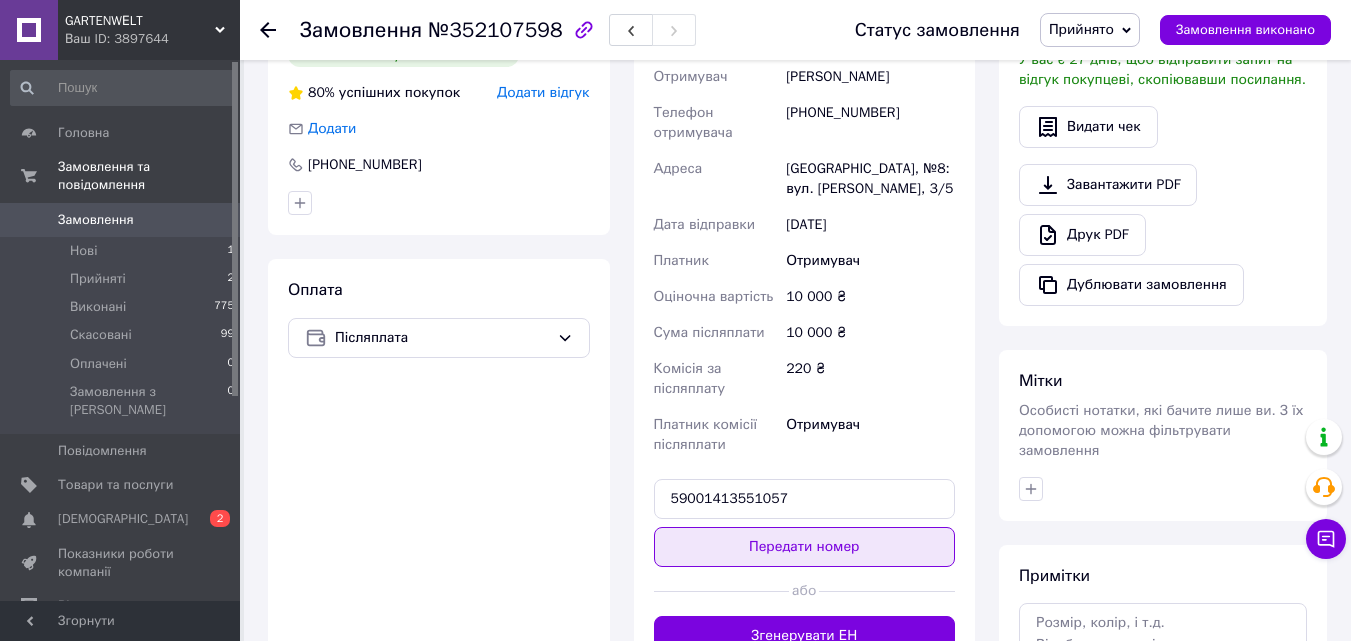 click on "Передати номер" at bounding box center [805, 547] 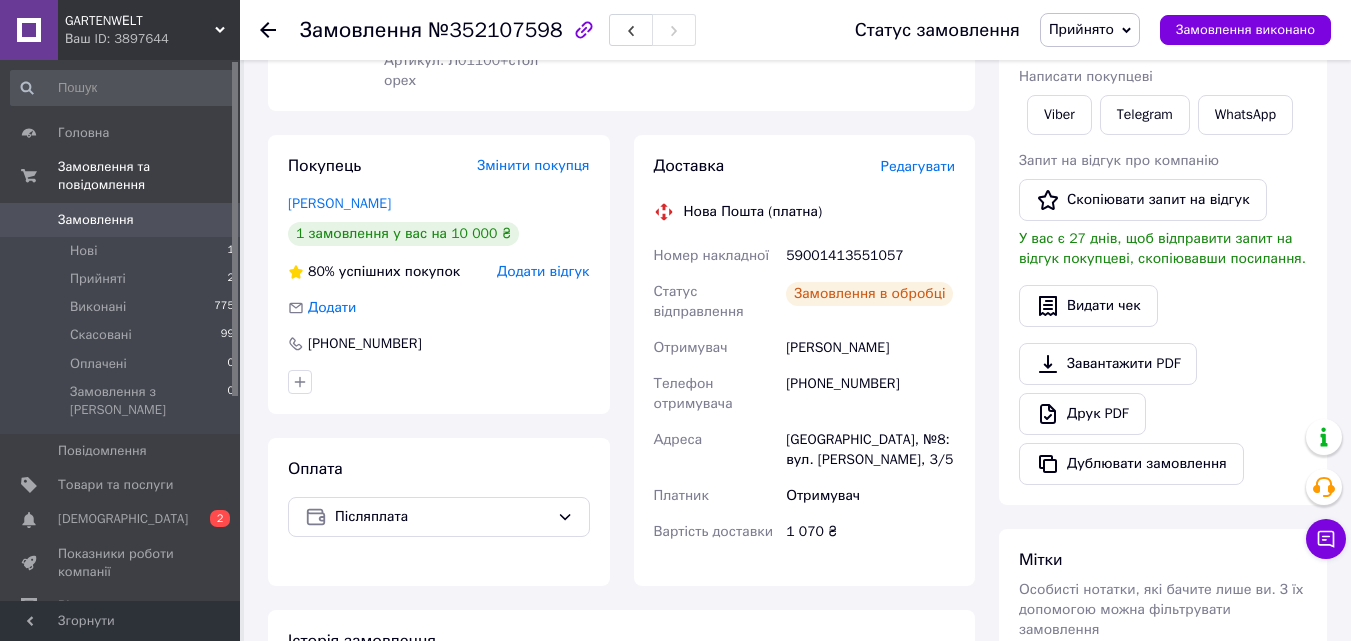 scroll, scrollTop: 203, scrollLeft: 0, axis: vertical 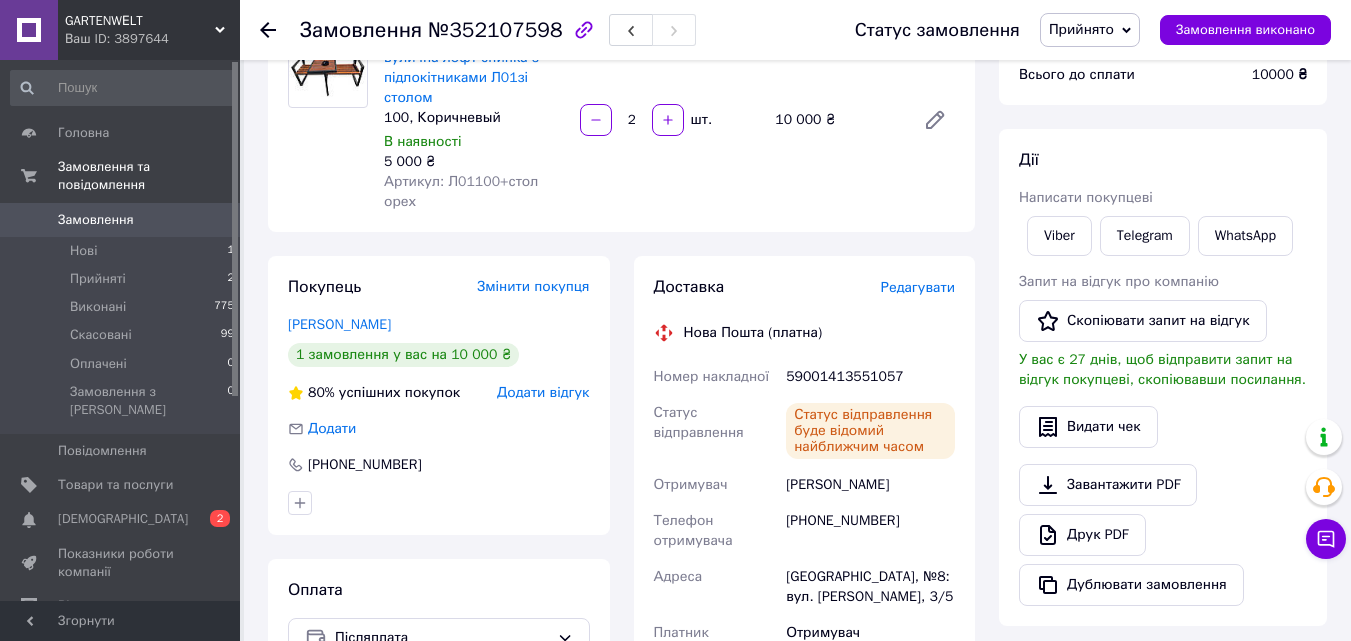 click on "Прийнято" at bounding box center (1081, 29) 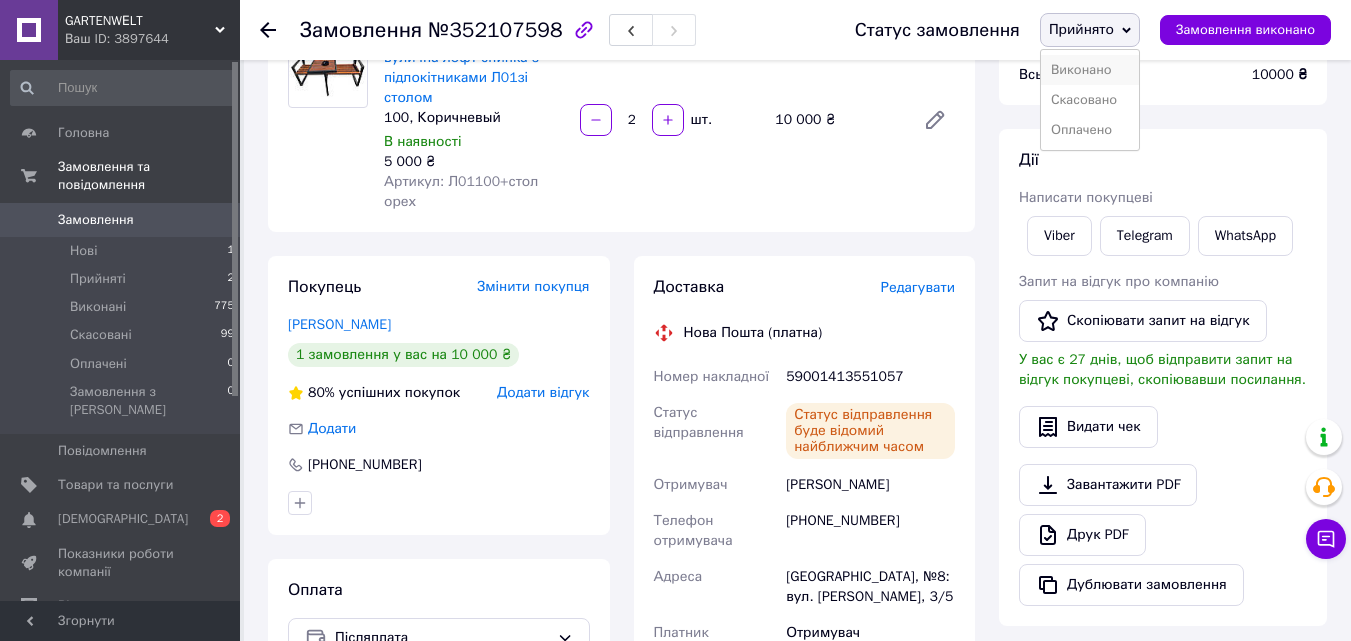 click on "Виконано" at bounding box center [1090, 70] 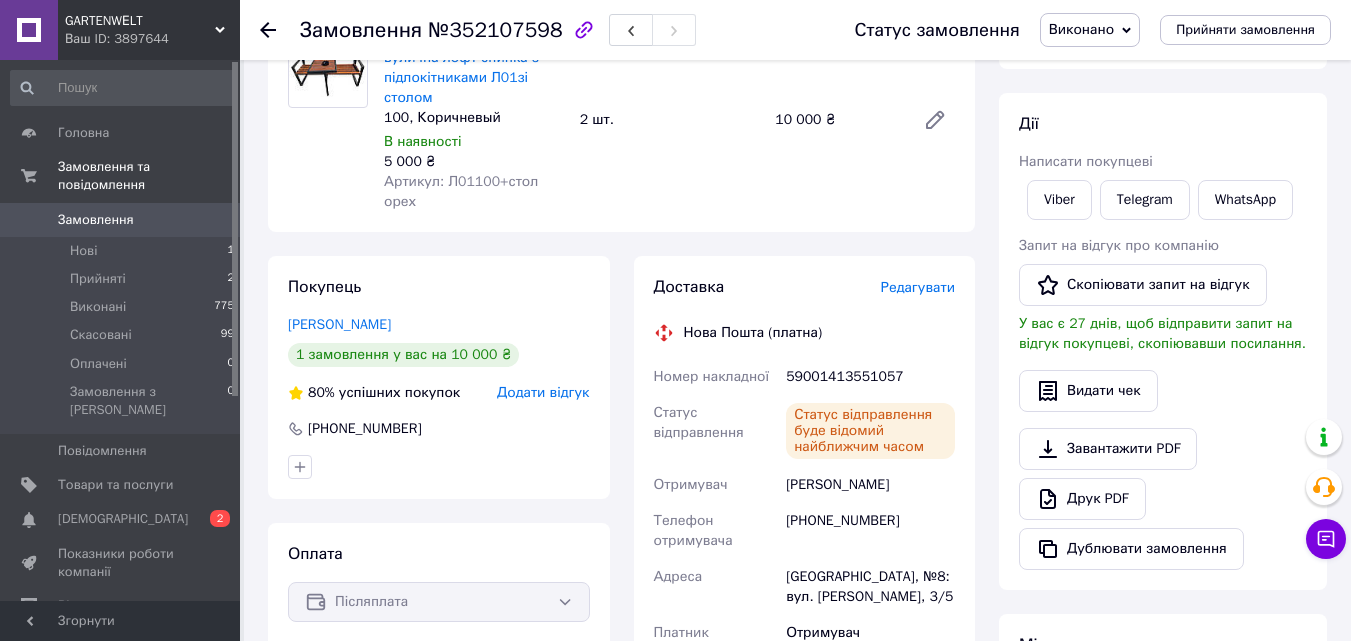 click 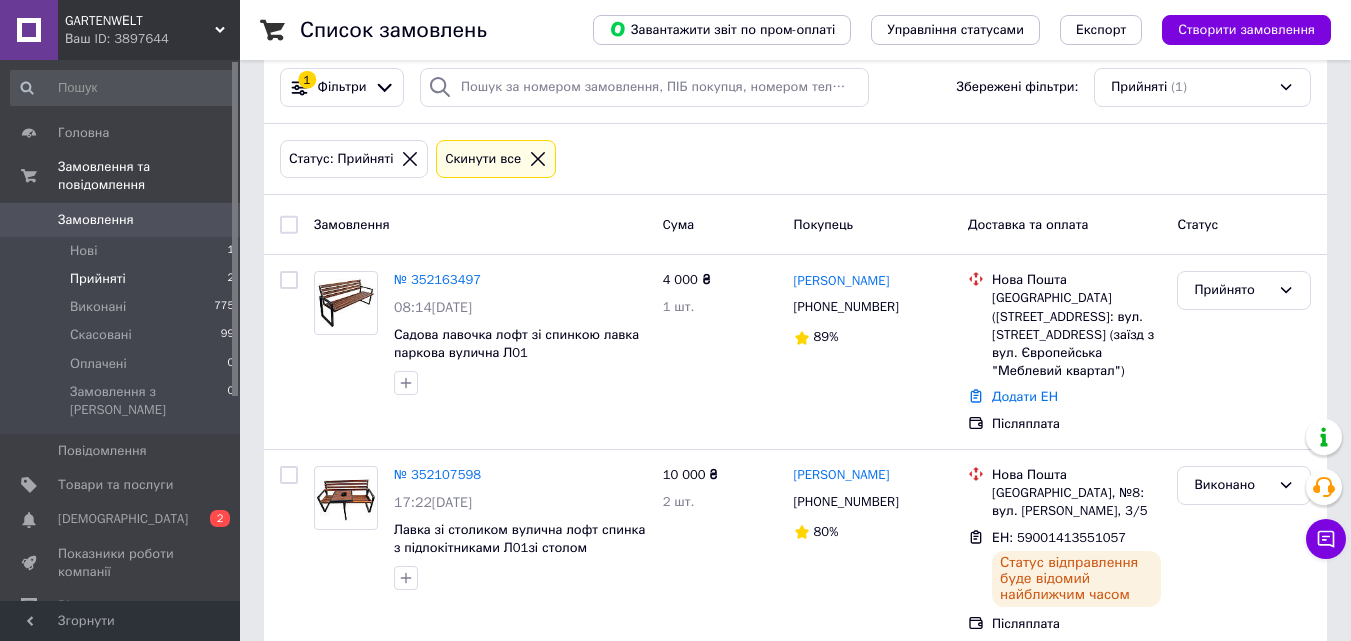scroll, scrollTop: 46, scrollLeft: 0, axis: vertical 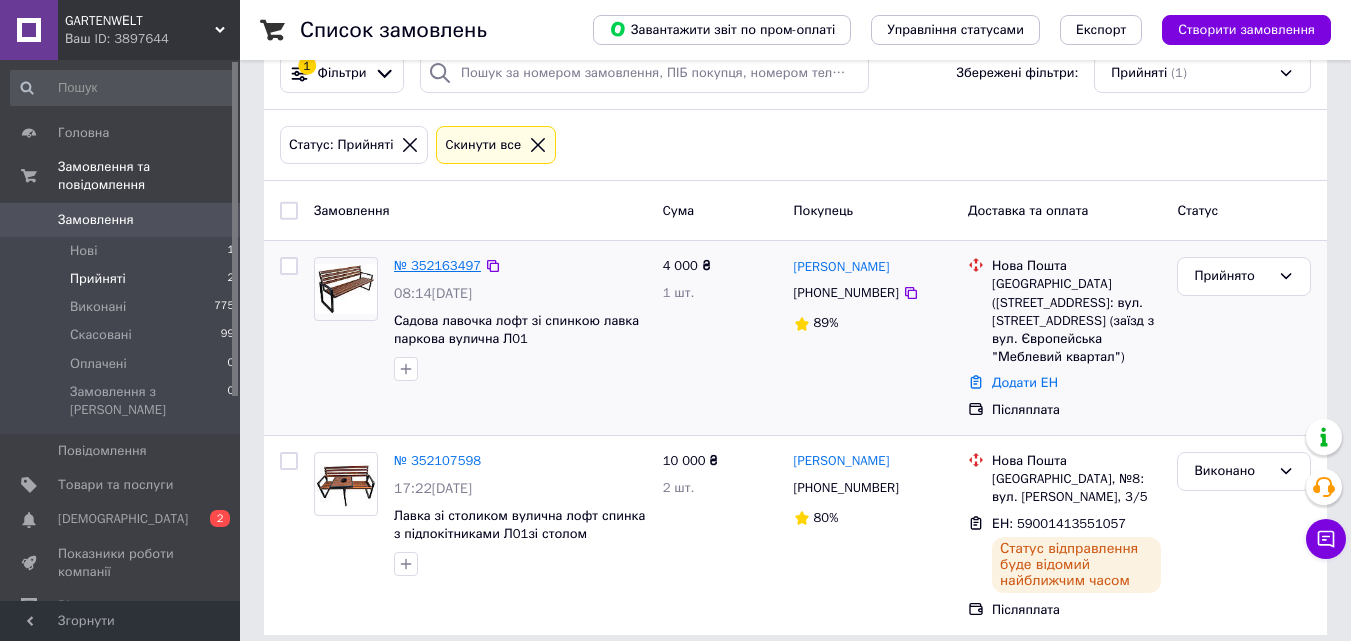 click on "№ 352163497" at bounding box center (437, 265) 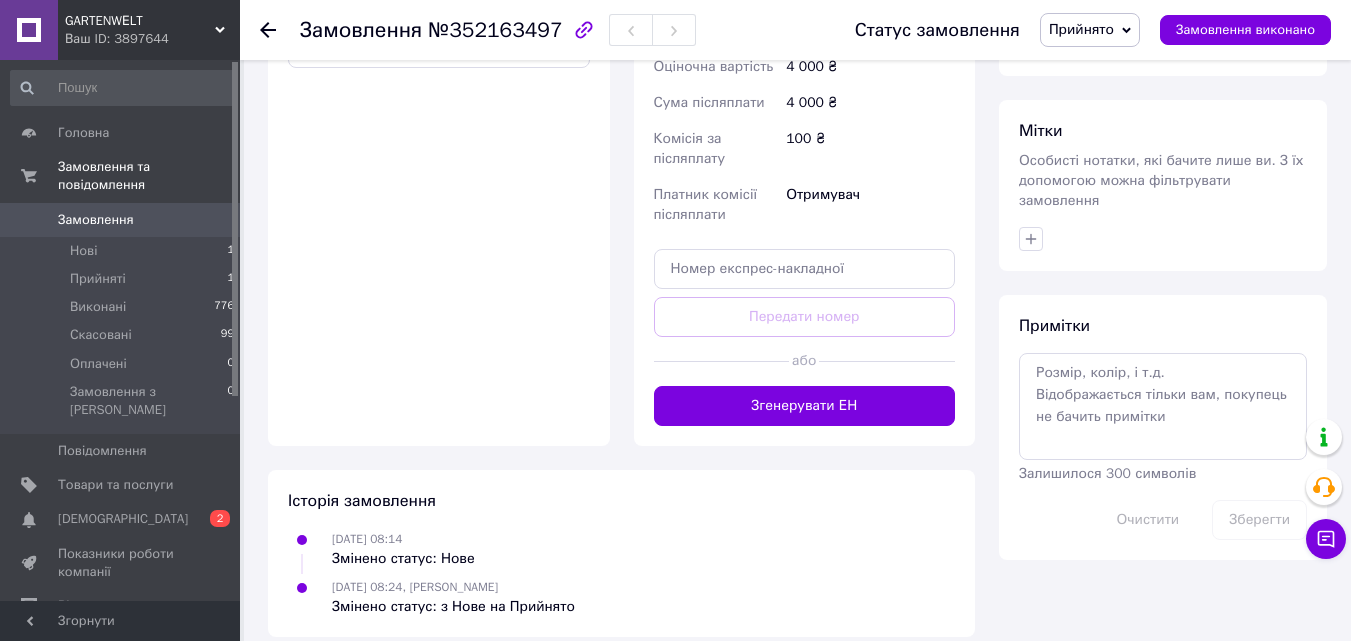scroll, scrollTop: 773, scrollLeft: 0, axis: vertical 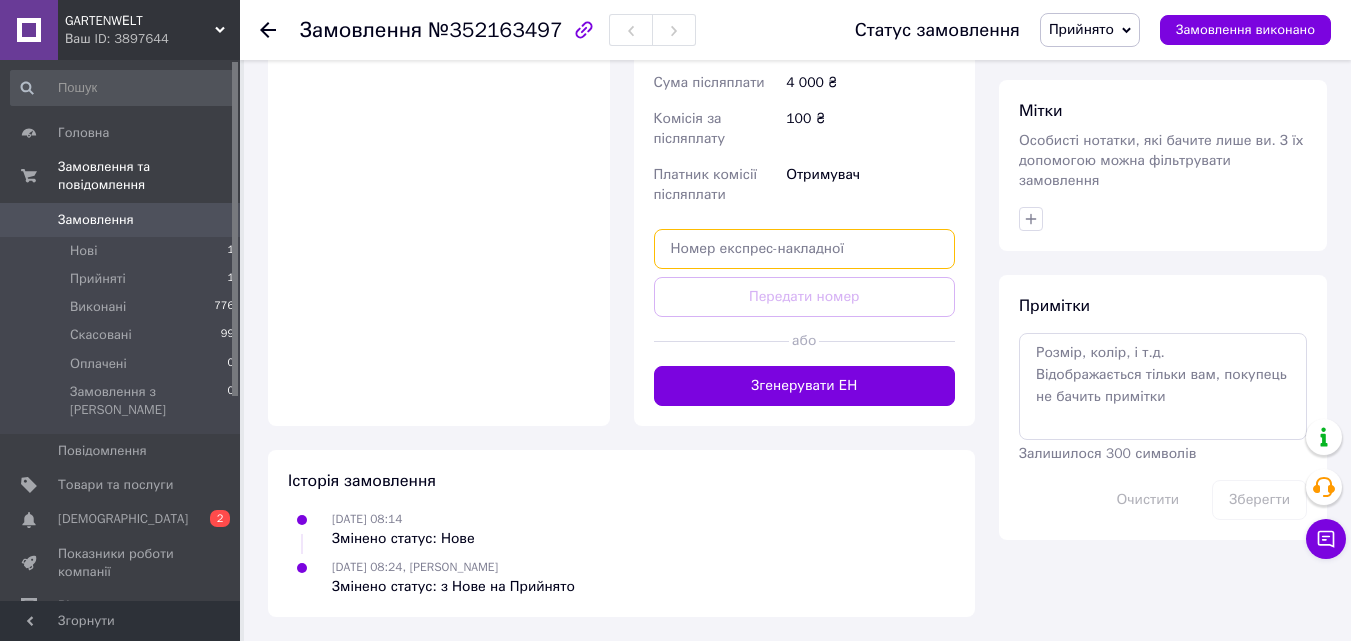 click at bounding box center [805, 249] 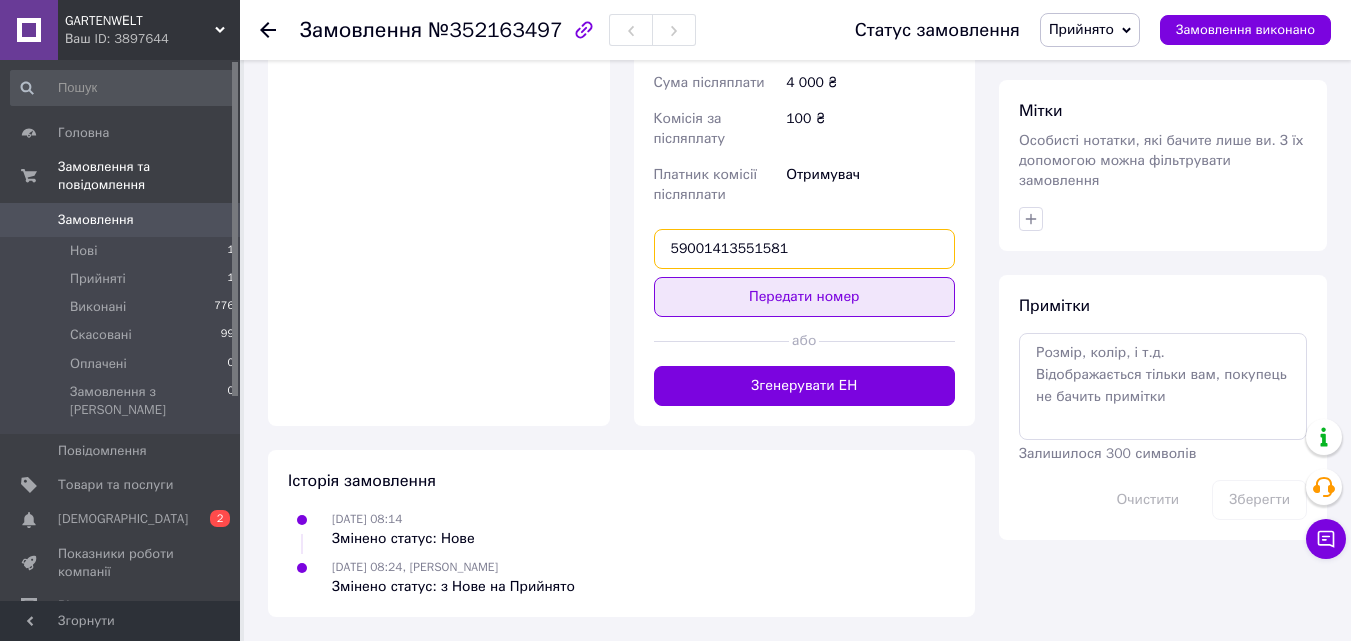type on "59001413551581" 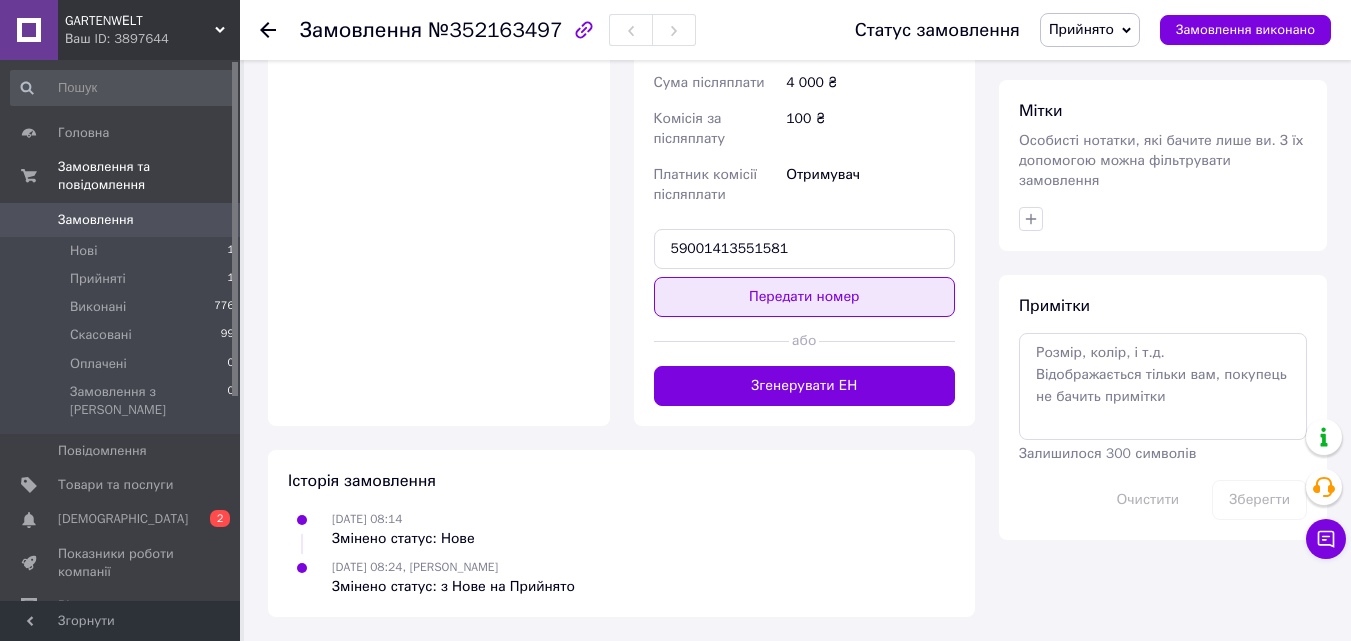 click on "Передати номер" at bounding box center [805, 297] 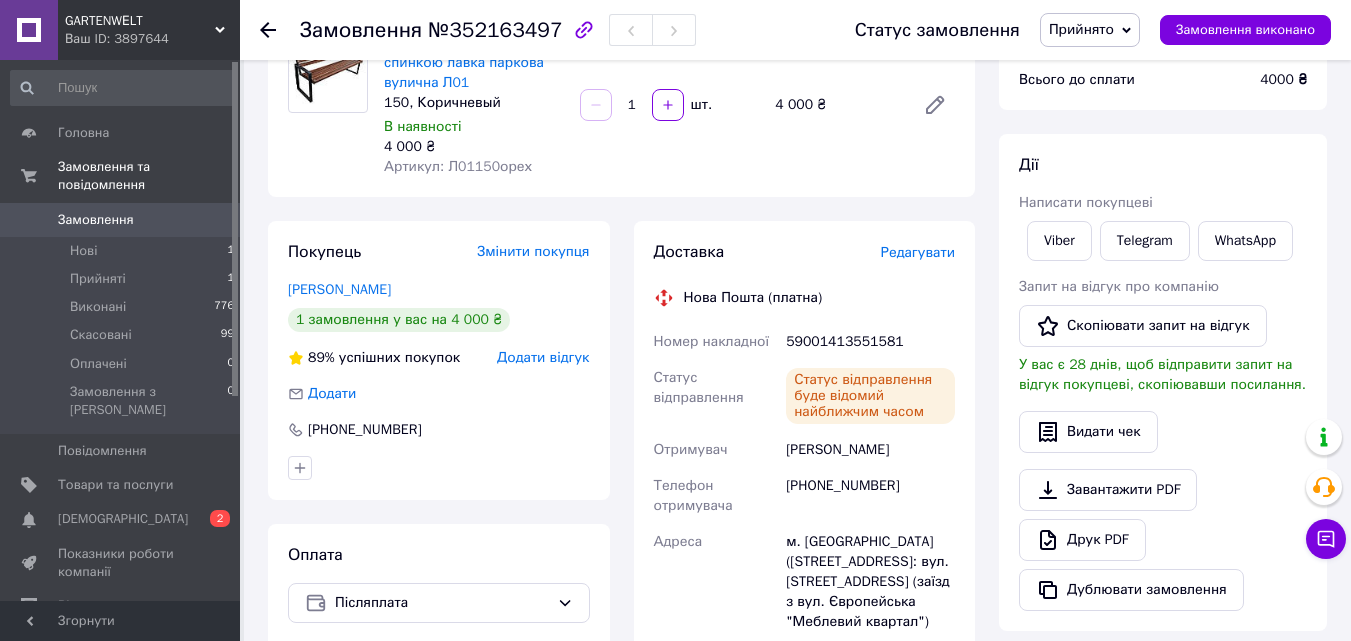 scroll, scrollTop: 176, scrollLeft: 0, axis: vertical 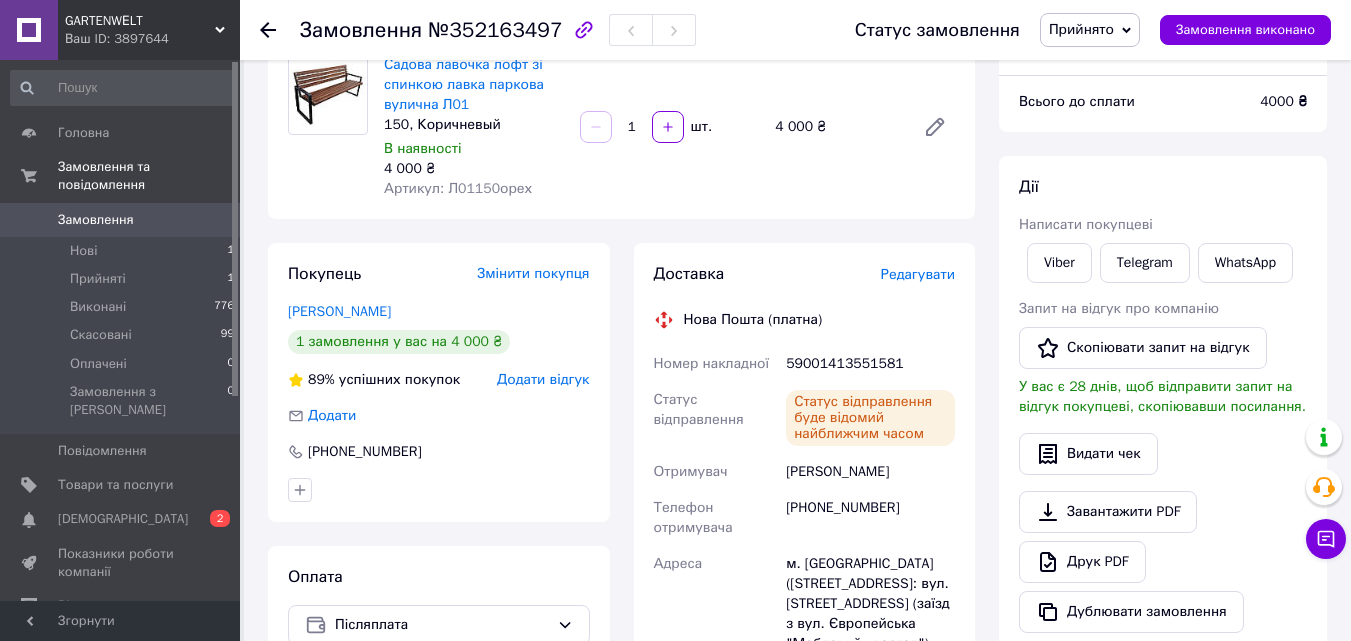 click on "Прийнято" at bounding box center (1090, 30) 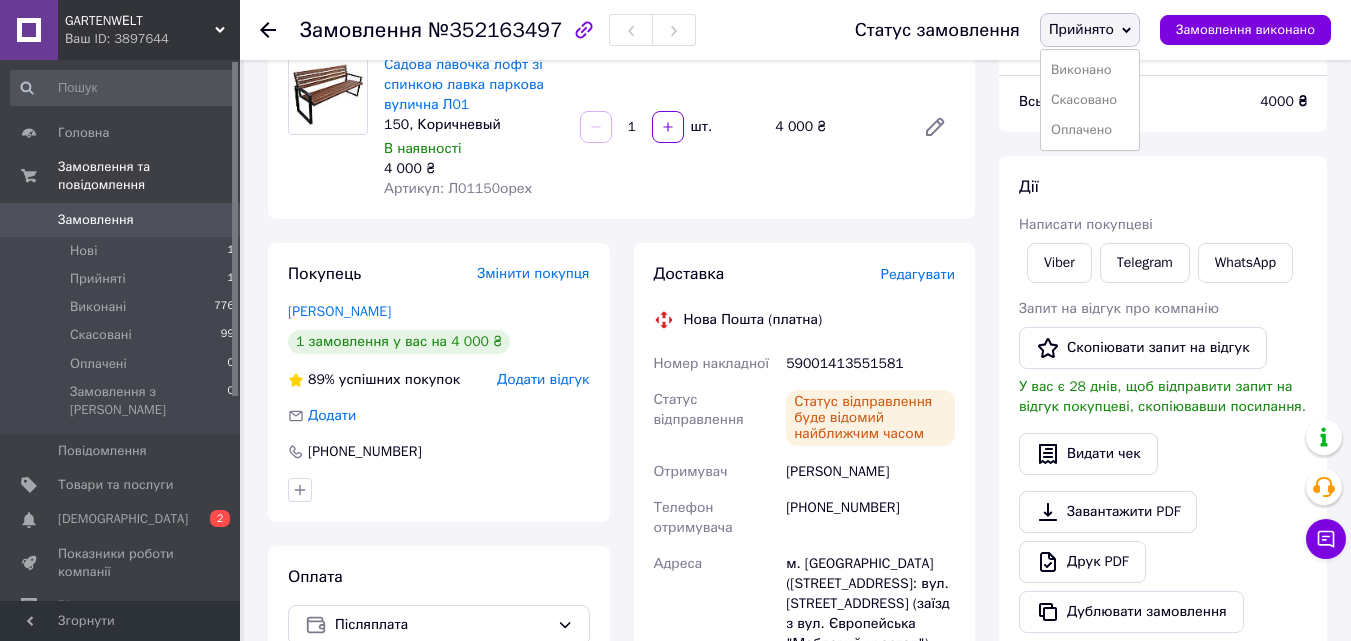 drag, startPoint x: 1083, startPoint y: 64, endPoint x: 1017, endPoint y: 69, distance: 66.189125 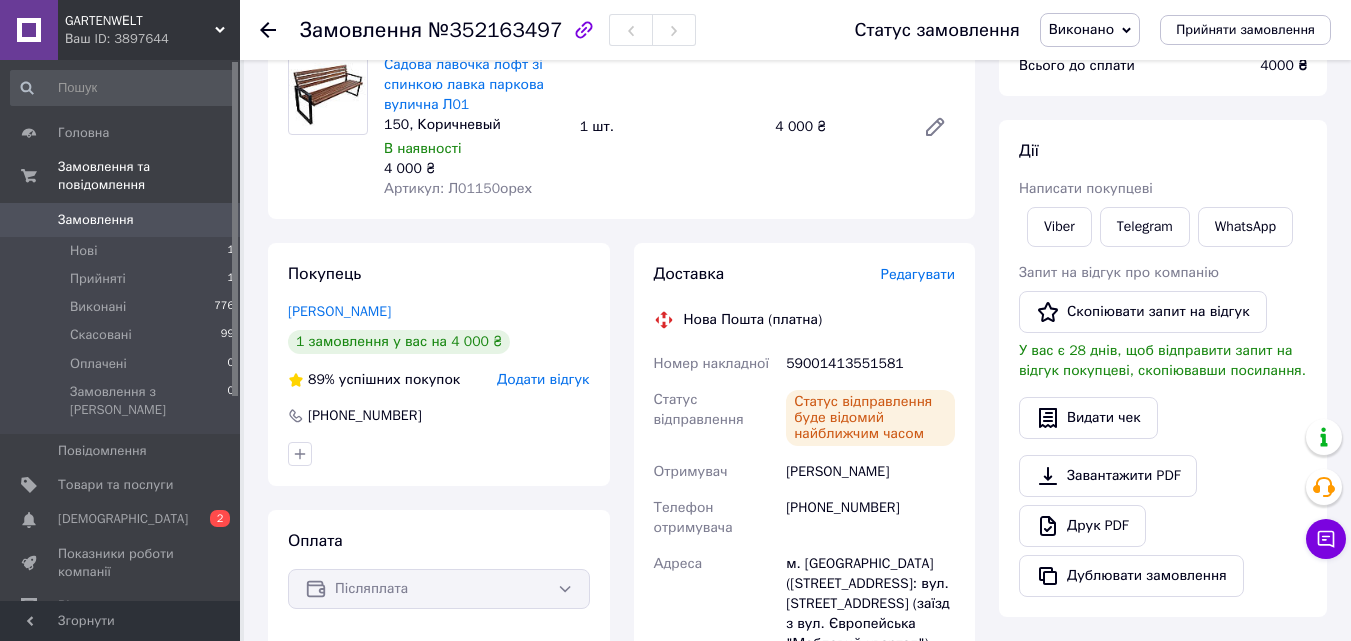 click 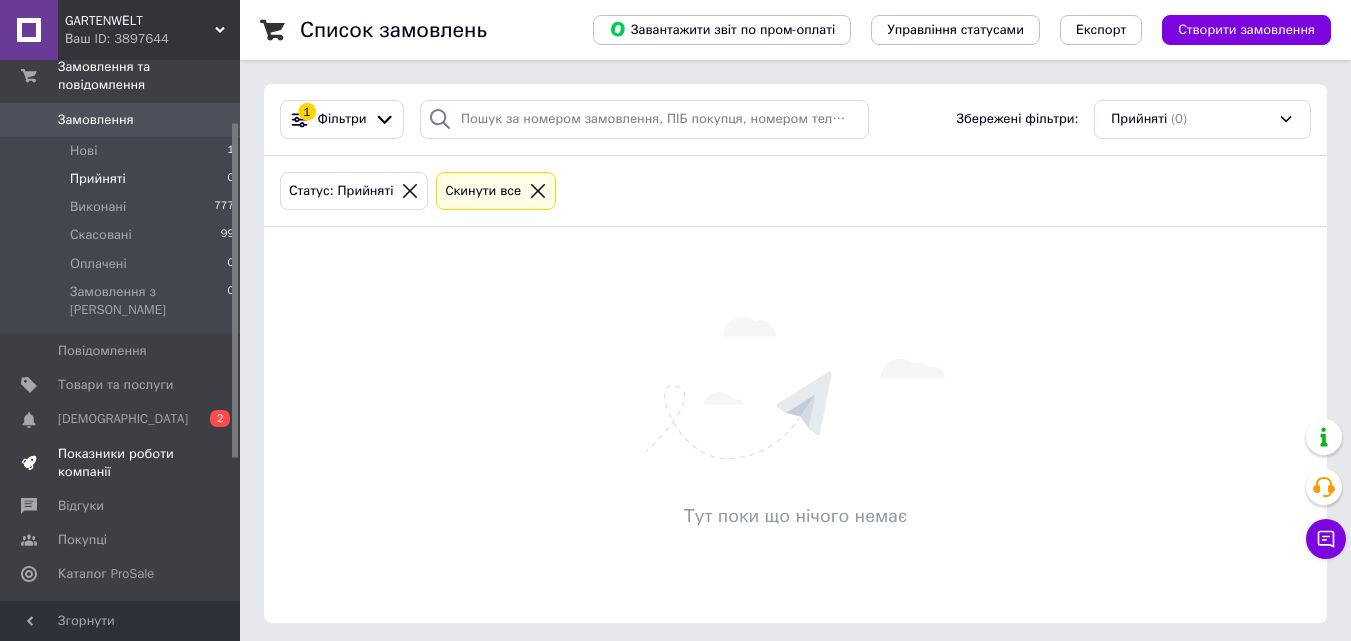 click on "Показники роботи компанії" at bounding box center (121, 463) 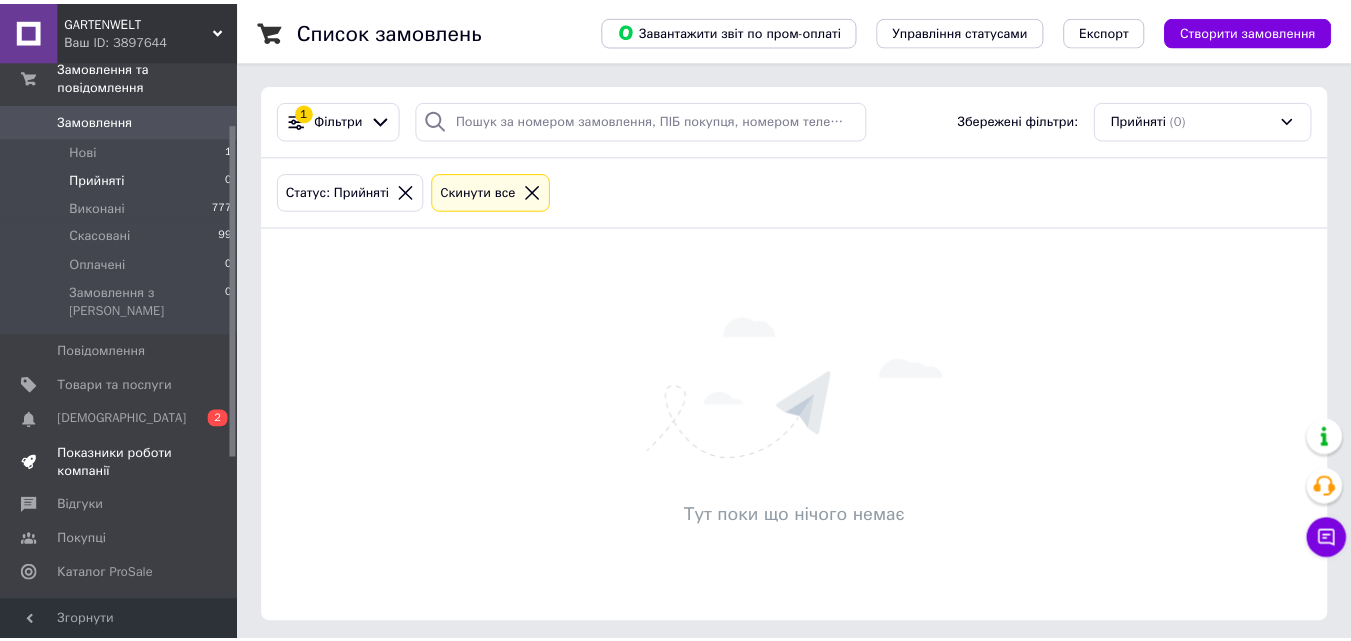 scroll, scrollTop: 101, scrollLeft: 0, axis: vertical 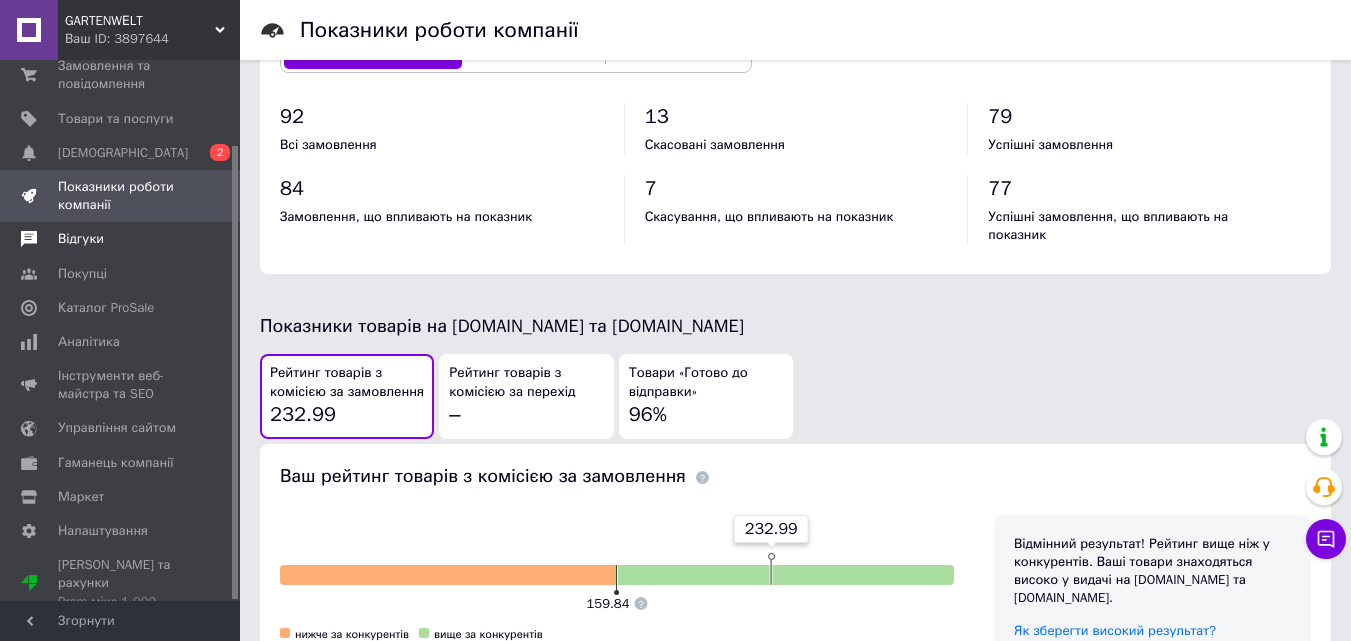 click on "Відгуки" at bounding box center (81, 239) 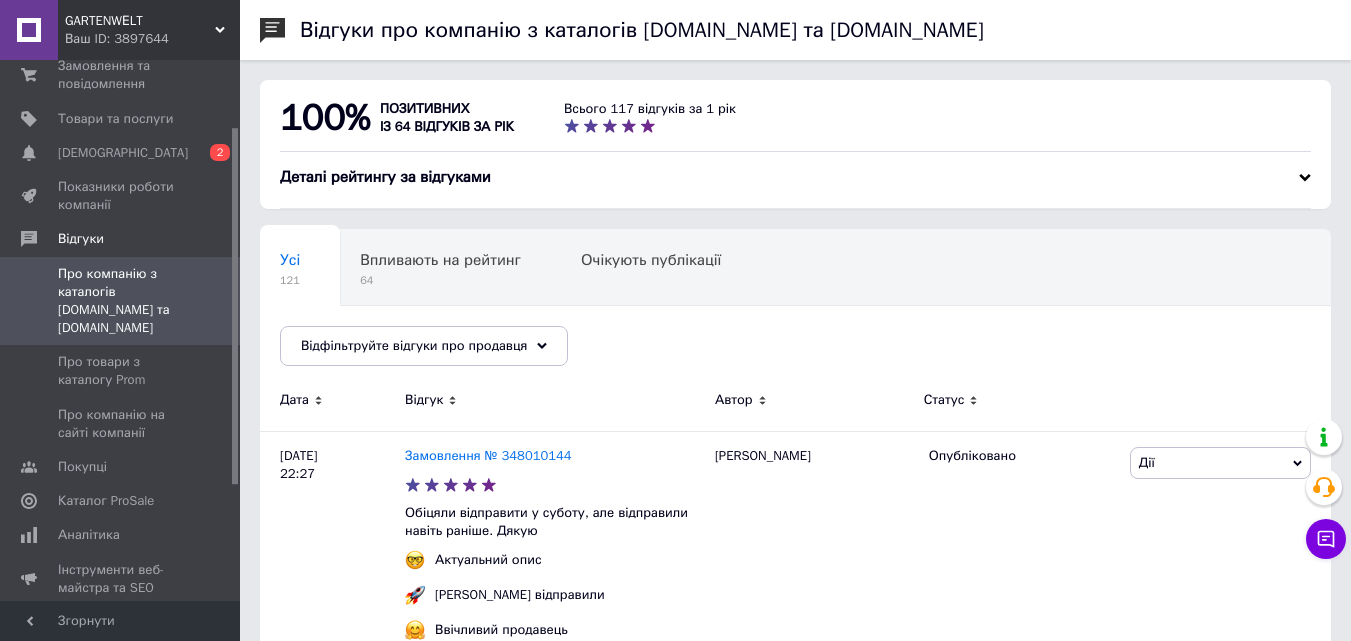 click on "Про компанію з каталогів [DOMAIN_NAME] та [DOMAIN_NAME]" at bounding box center [121, 301] 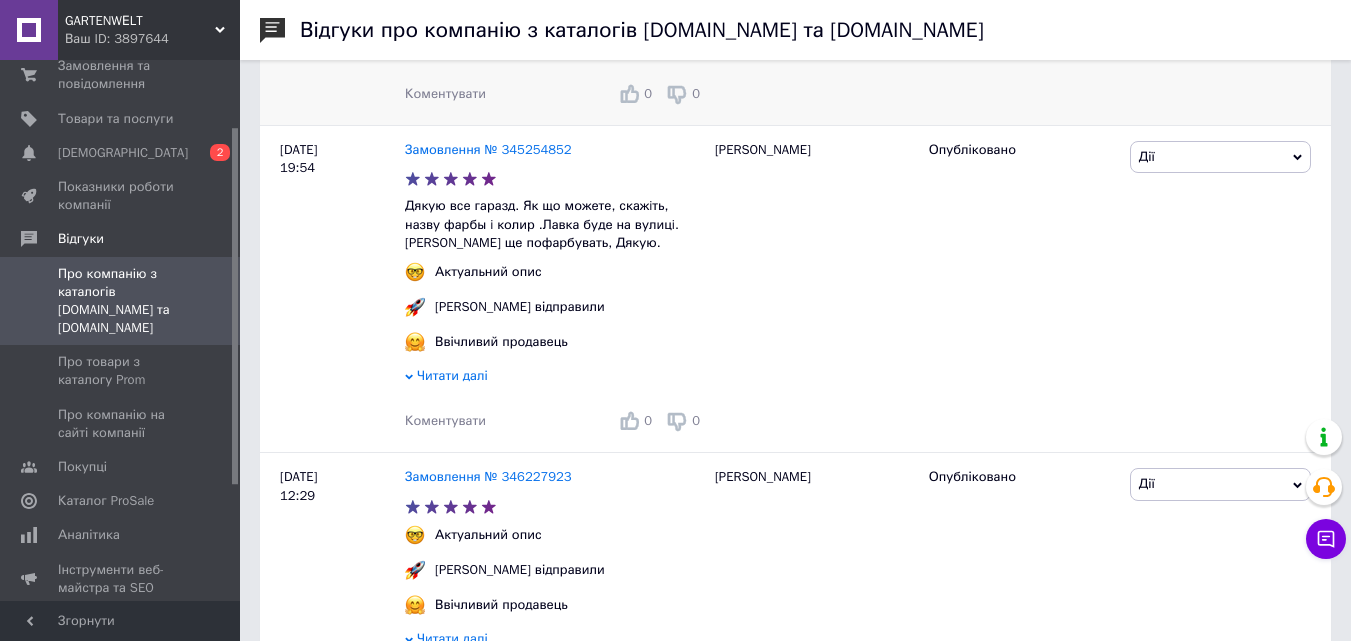 scroll, scrollTop: 1800, scrollLeft: 0, axis: vertical 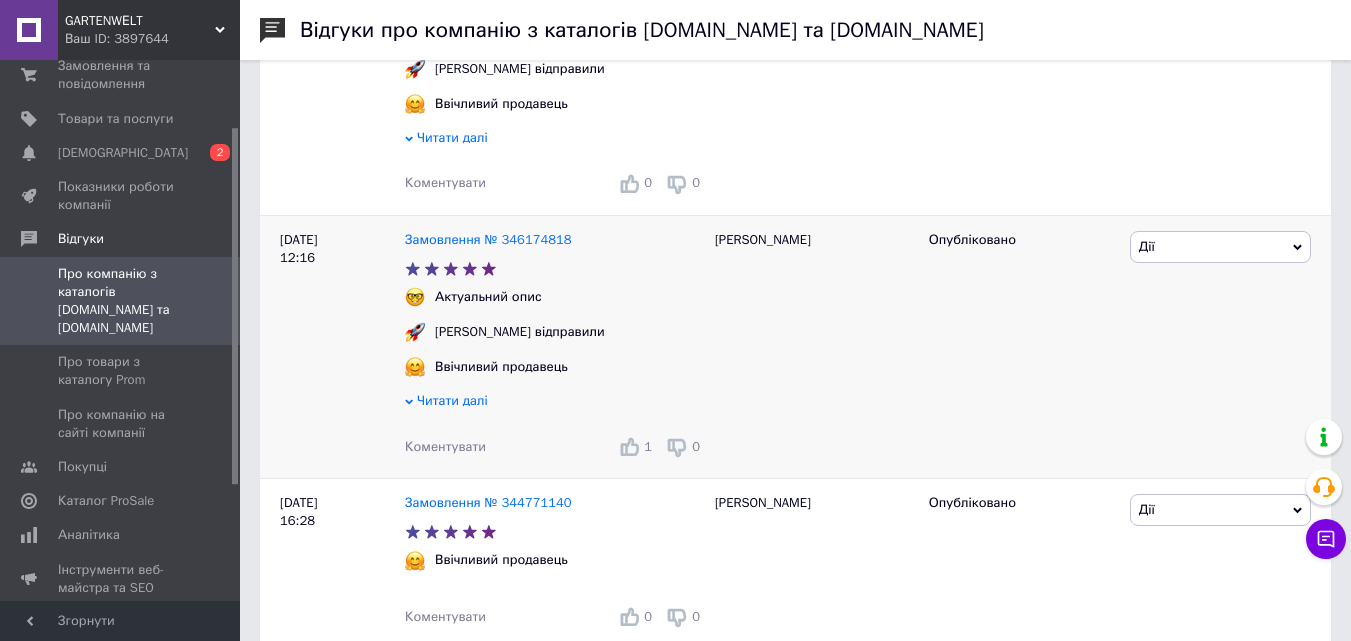 click on "Дії" at bounding box center (1220, 247) 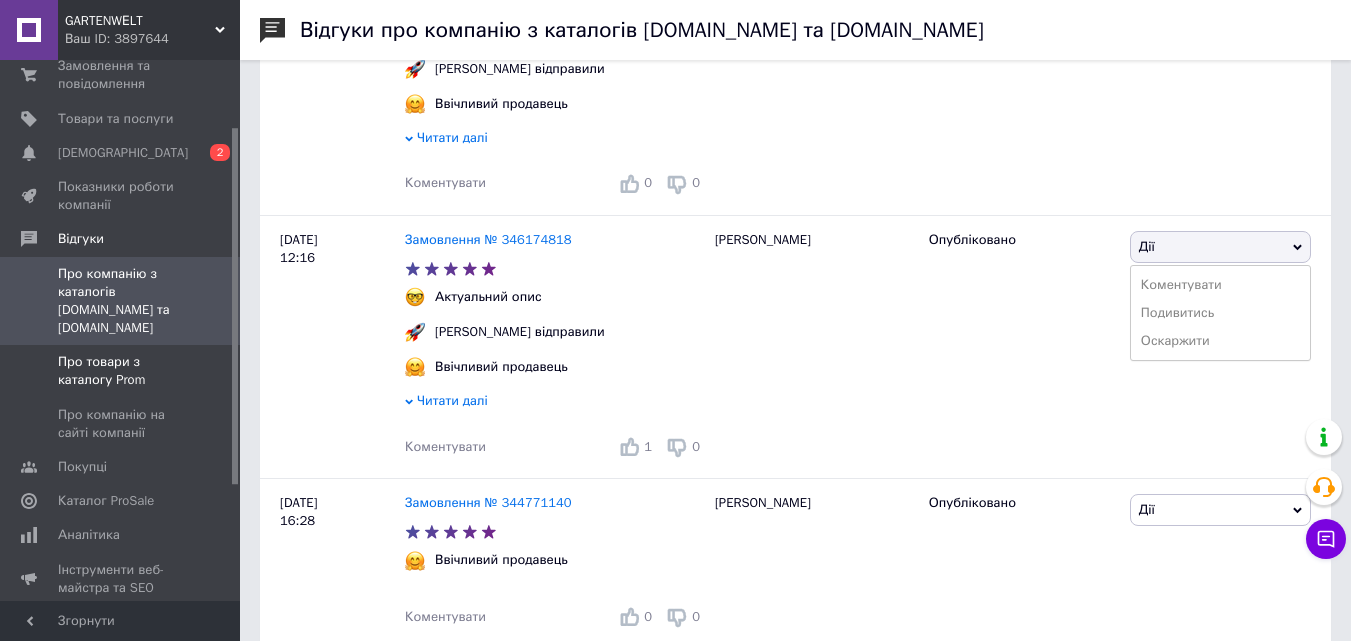 click on "Про товари з каталогу Prom" at bounding box center [121, 371] 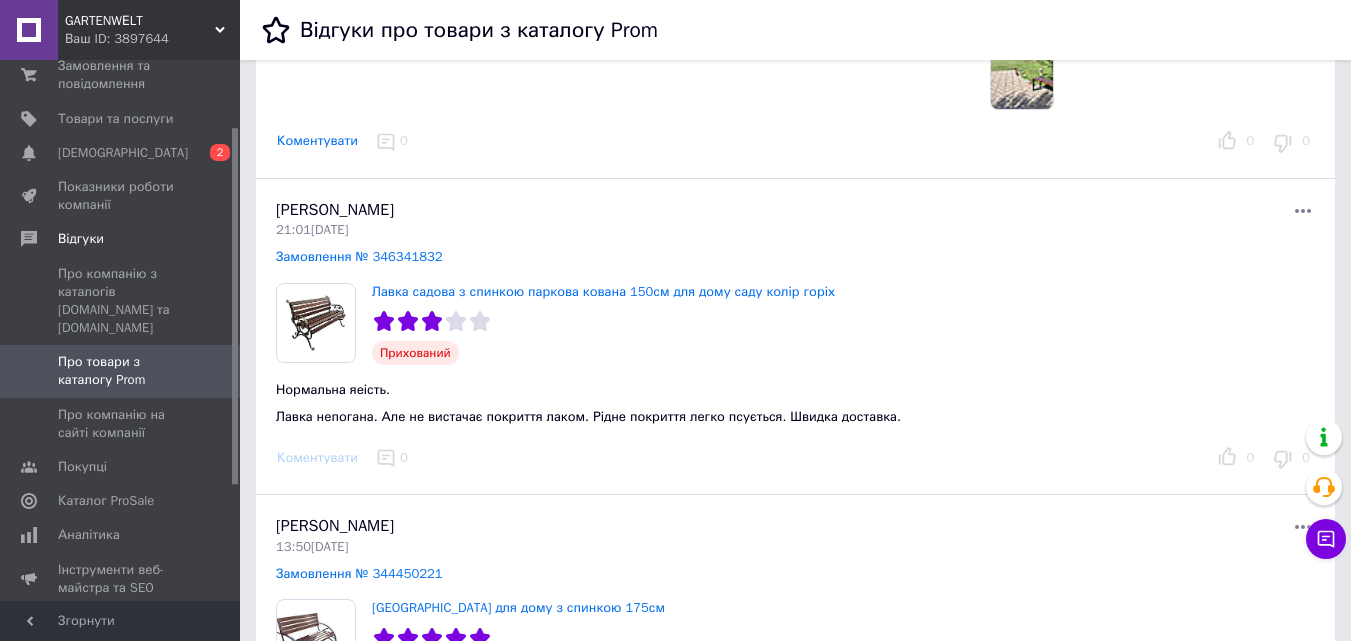 scroll, scrollTop: 1000, scrollLeft: 0, axis: vertical 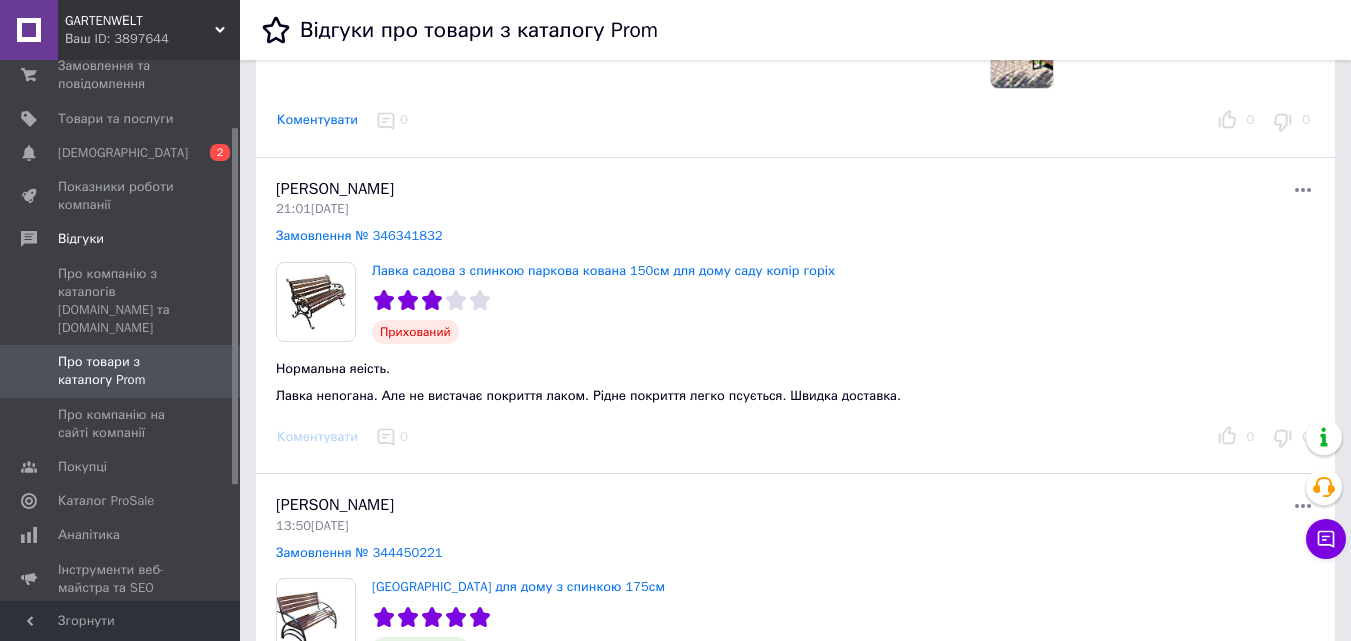 click 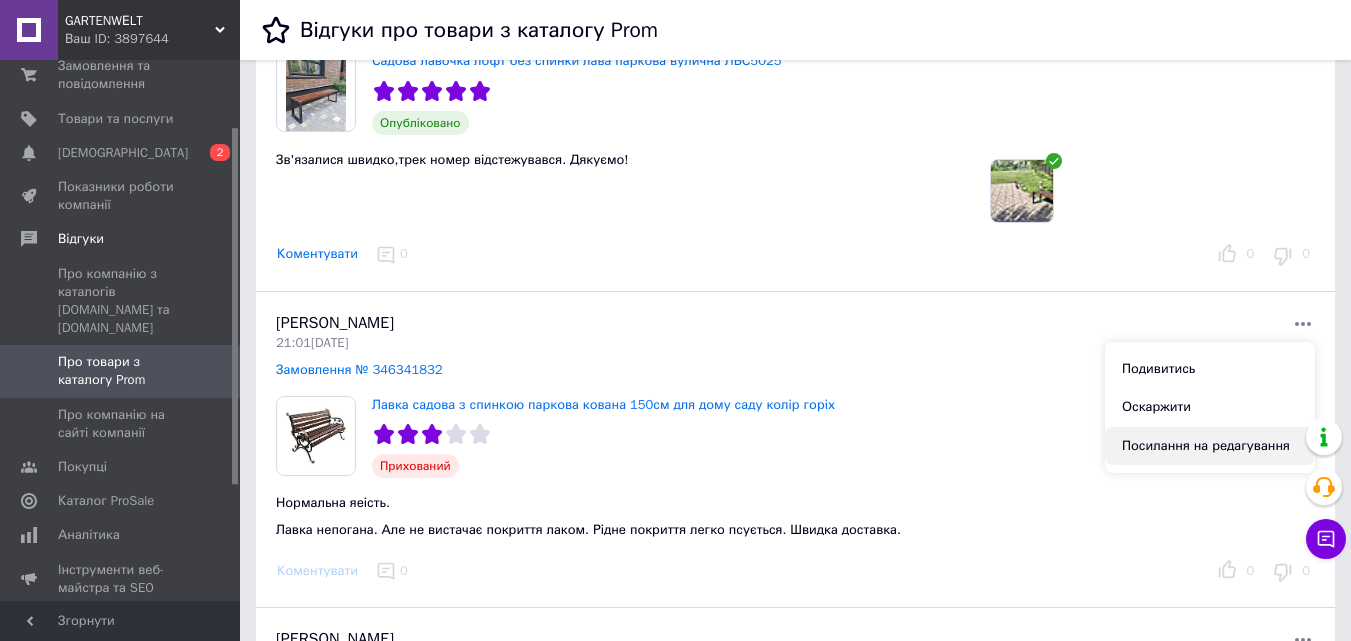 scroll, scrollTop: 900, scrollLeft: 0, axis: vertical 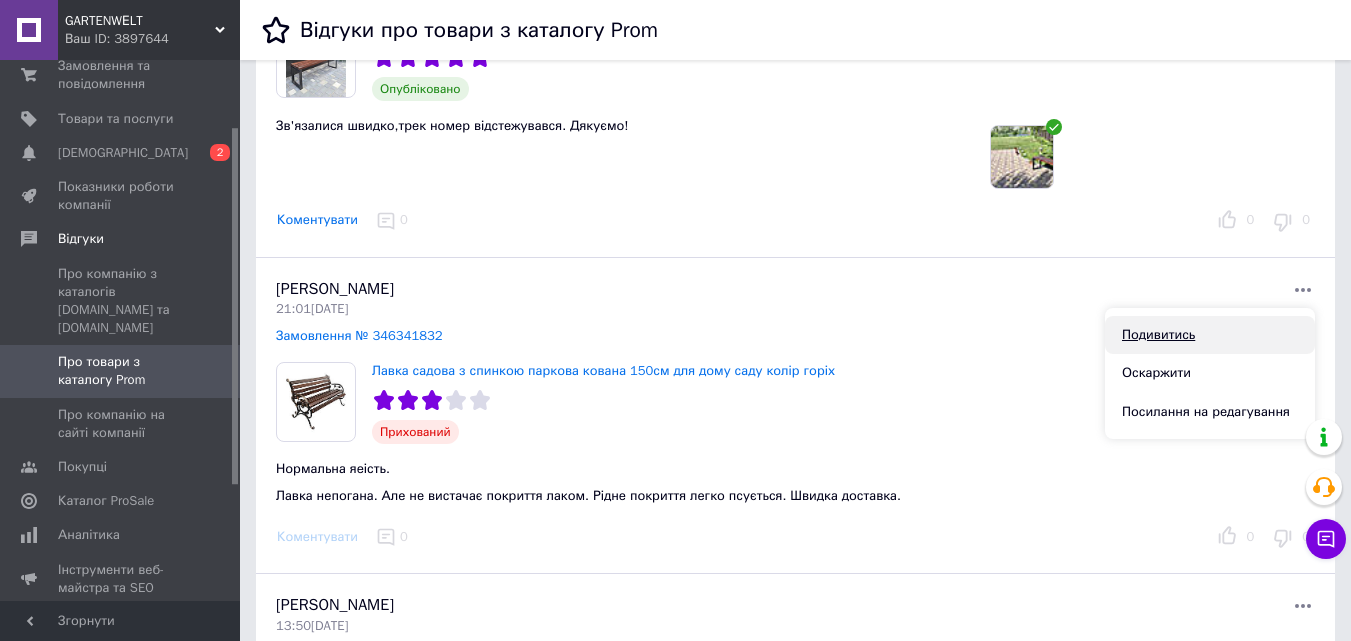 click on "Подивитись" at bounding box center [1210, 335] 